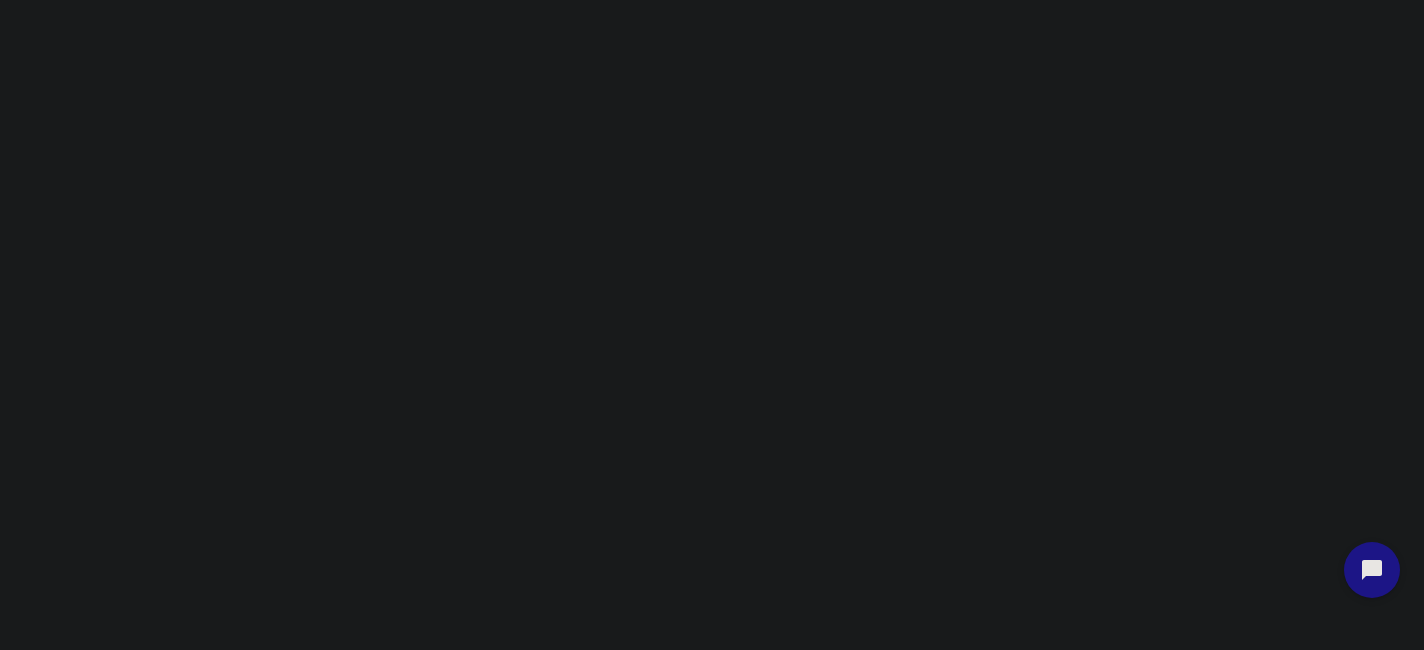 scroll, scrollTop: 0, scrollLeft: 0, axis: both 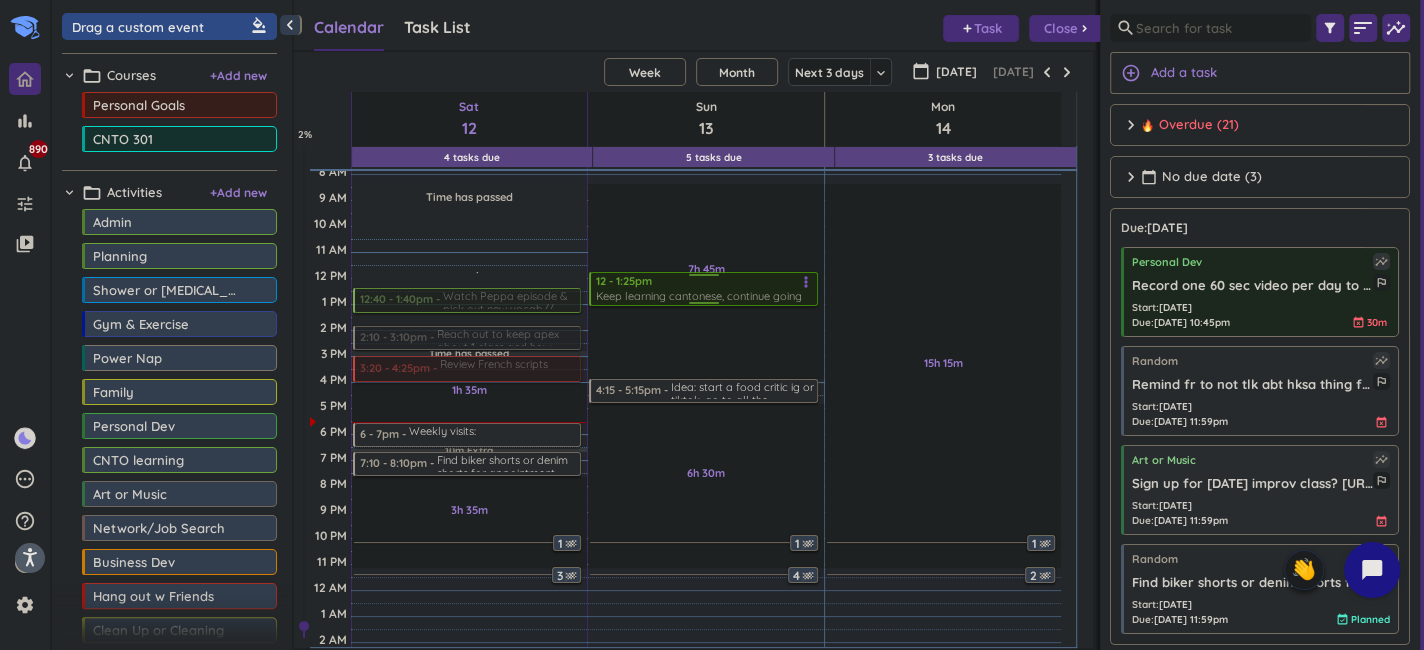 drag, startPoint x: 492, startPoint y: 249, endPoint x: 784, endPoint y: 282, distance: 293.8588 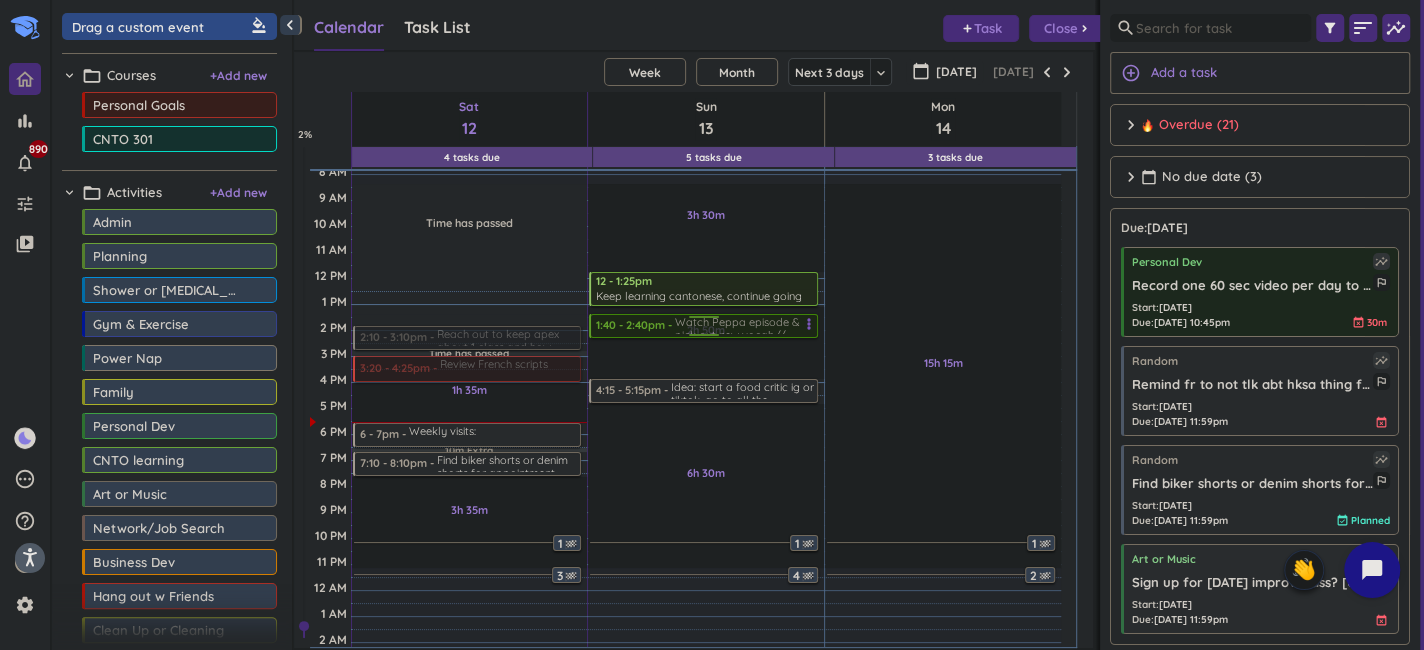 drag, startPoint x: 667, startPoint y: 323, endPoint x: 690, endPoint y: 326, distance: 23.194826 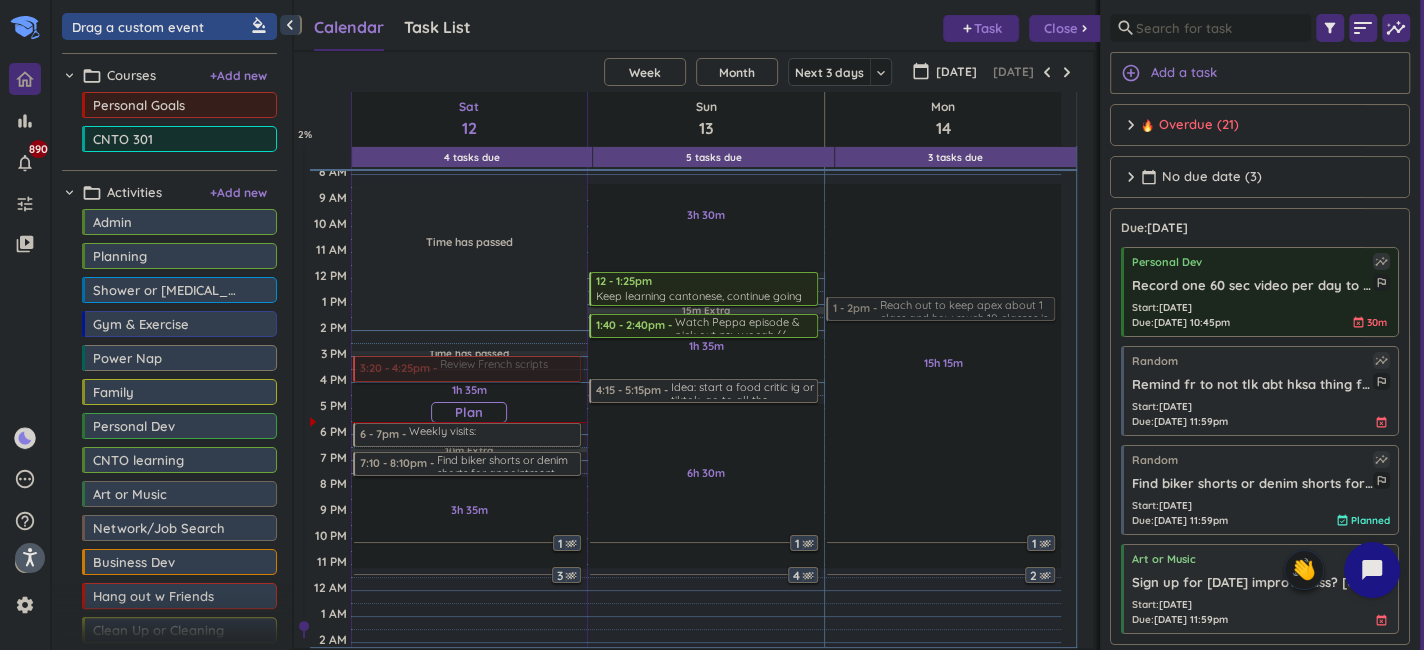 drag, startPoint x: 557, startPoint y: 344, endPoint x: 553, endPoint y: 389, distance: 45.17743 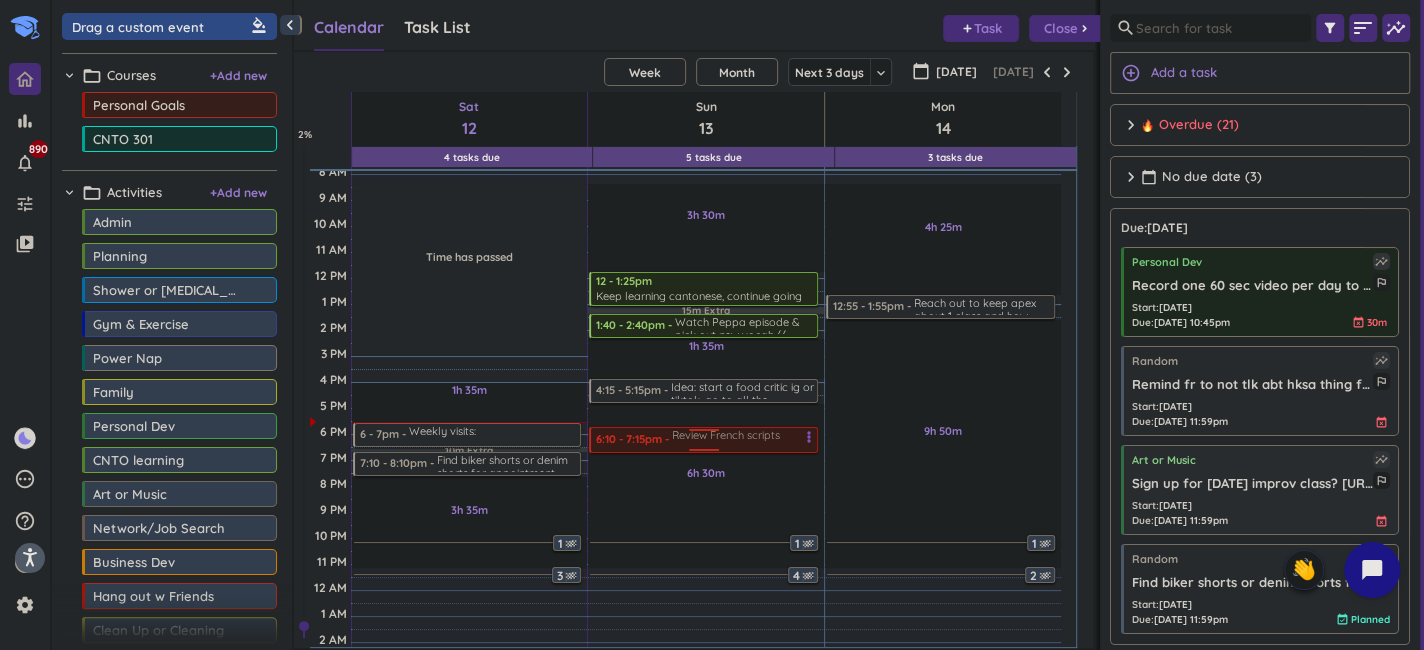 drag, startPoint x: 534, startPoint y: 384, endPoint x: 785, endPoint y: 444, distance: 258.0717 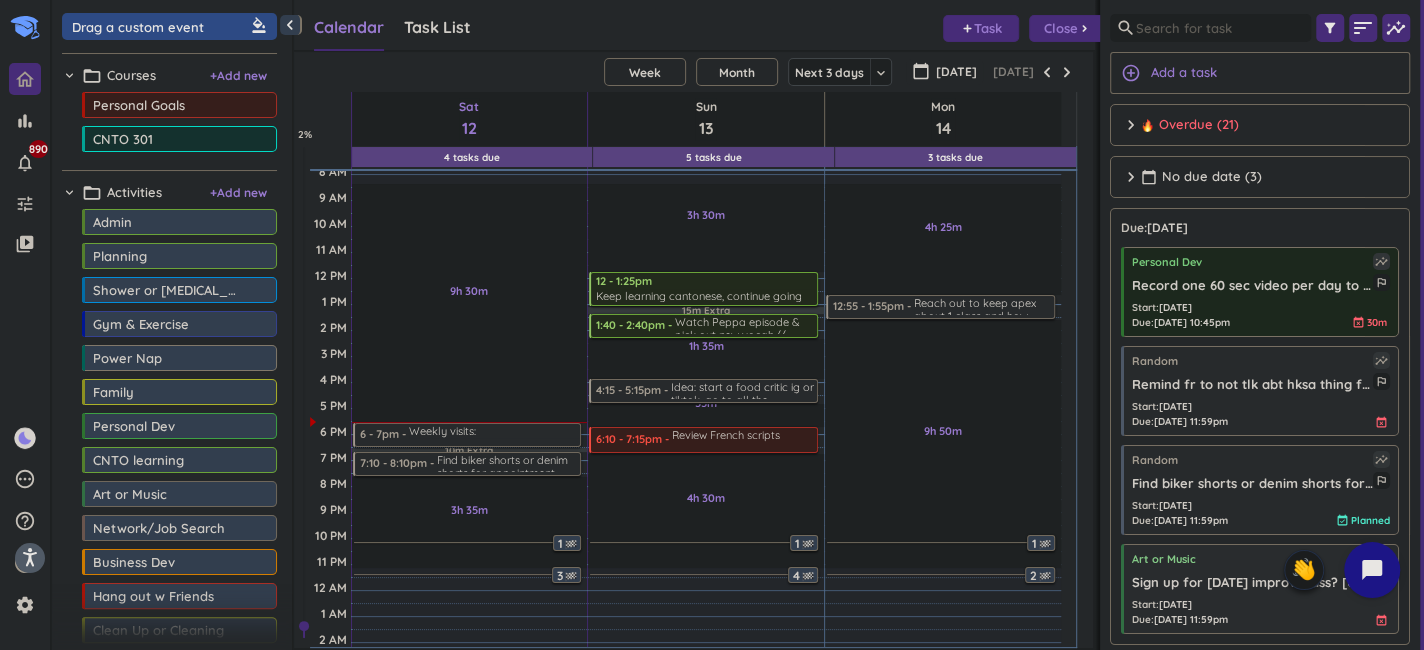 click at bounding box center (0, 0) 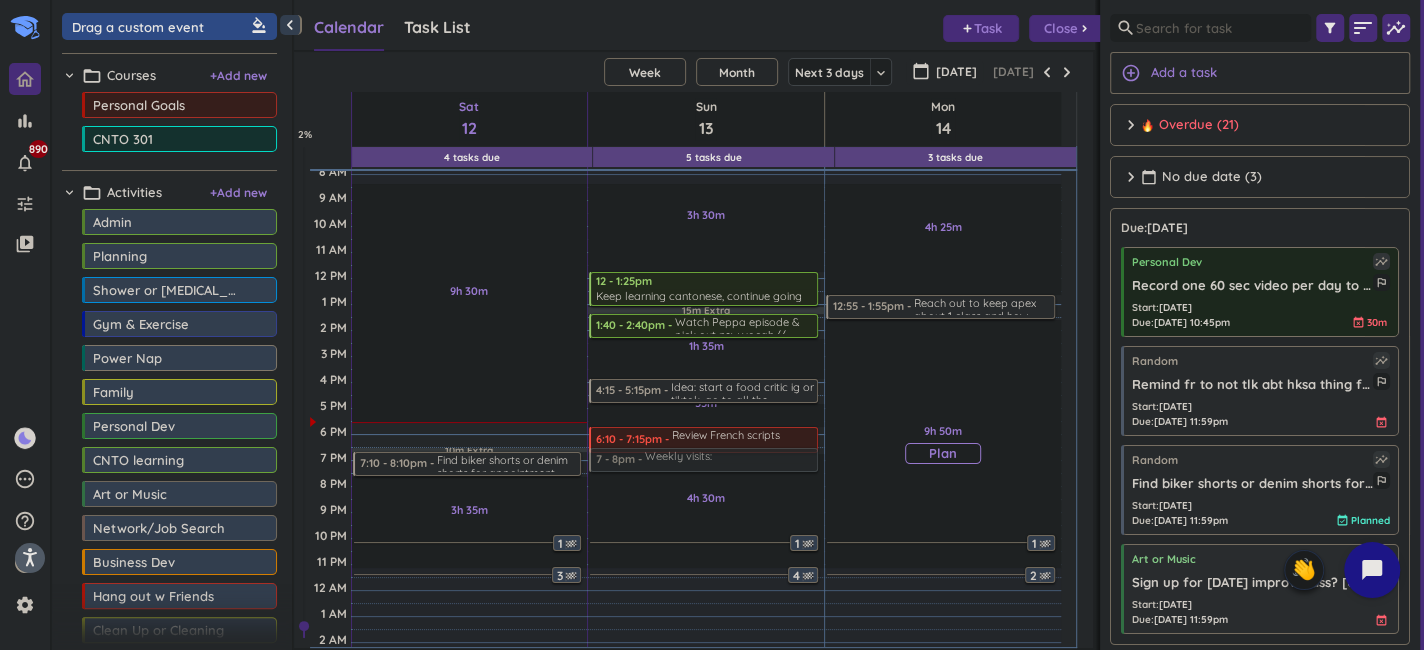 drag, startPoint x: 542, startPoint y: 437, endPoint x: 887, endPoint y: 461, distance: 345.83377 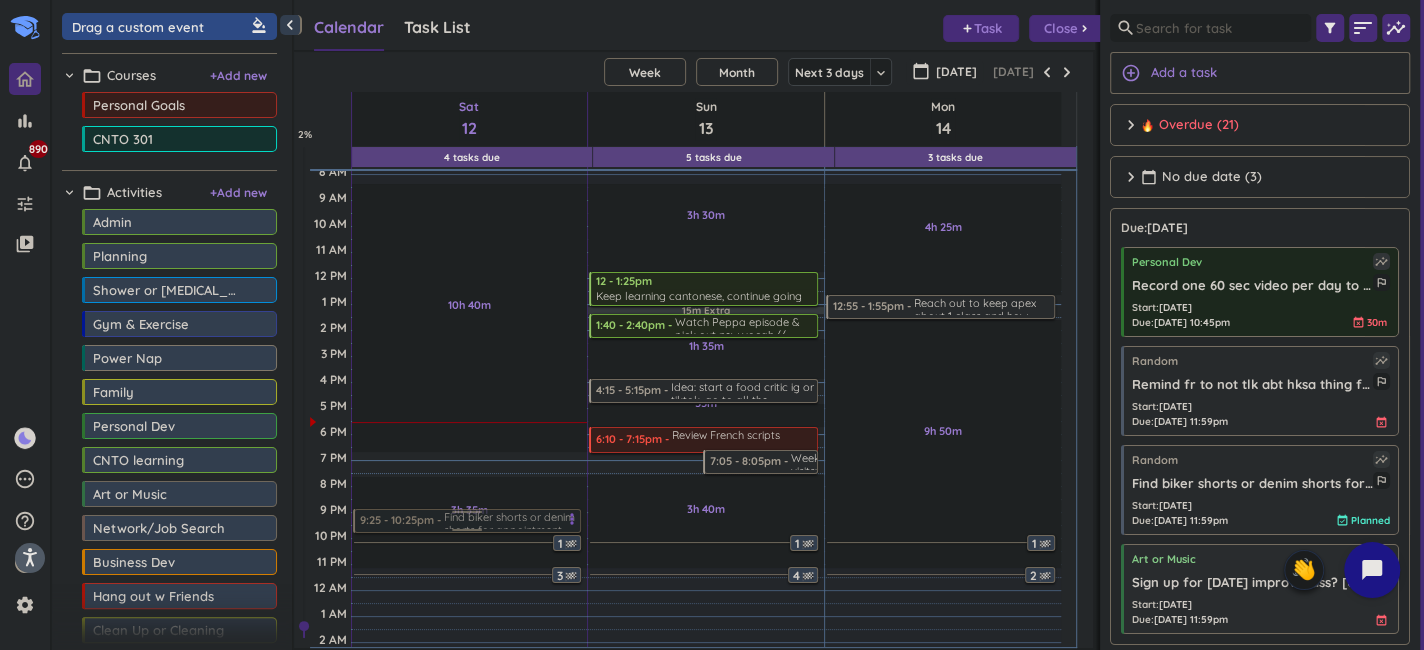 drag, startPoint x: 554, startPoint y: 464, endPoint x: 561, endPoint y: 520, distance: 56.435802 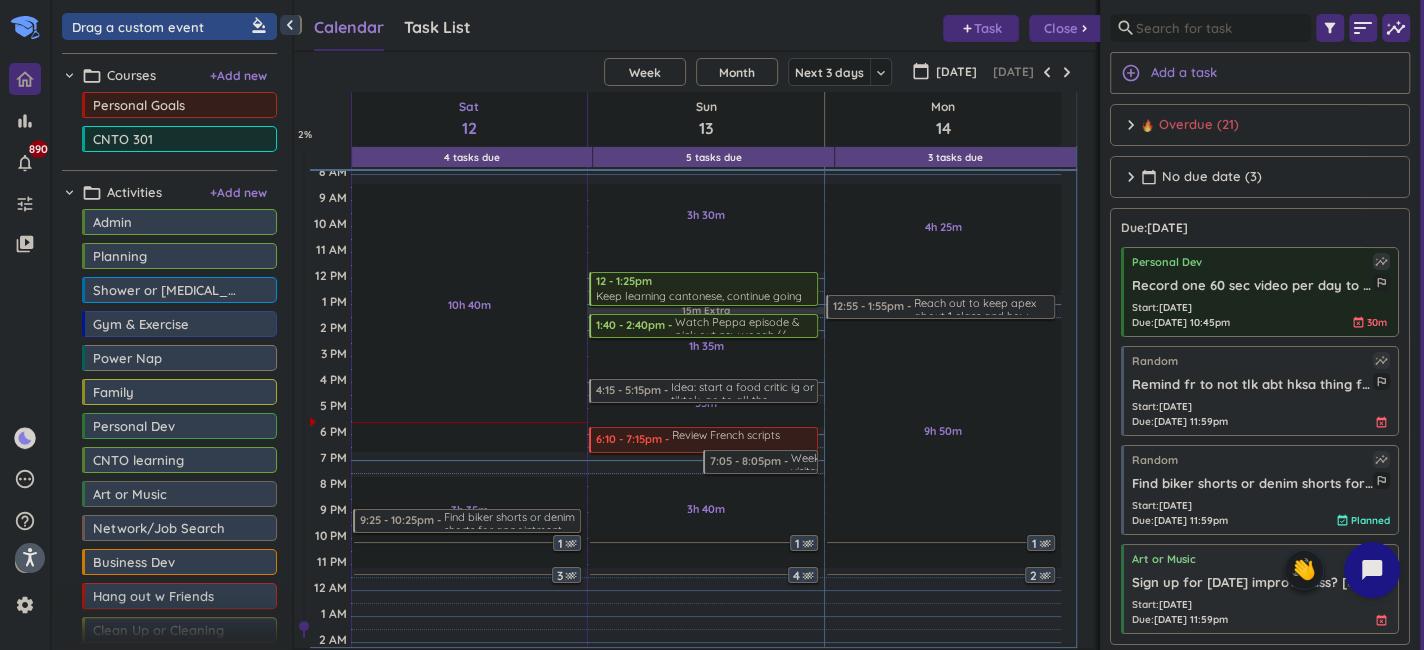 click on "Overdue (21)" at bounding box center (1190, 125) 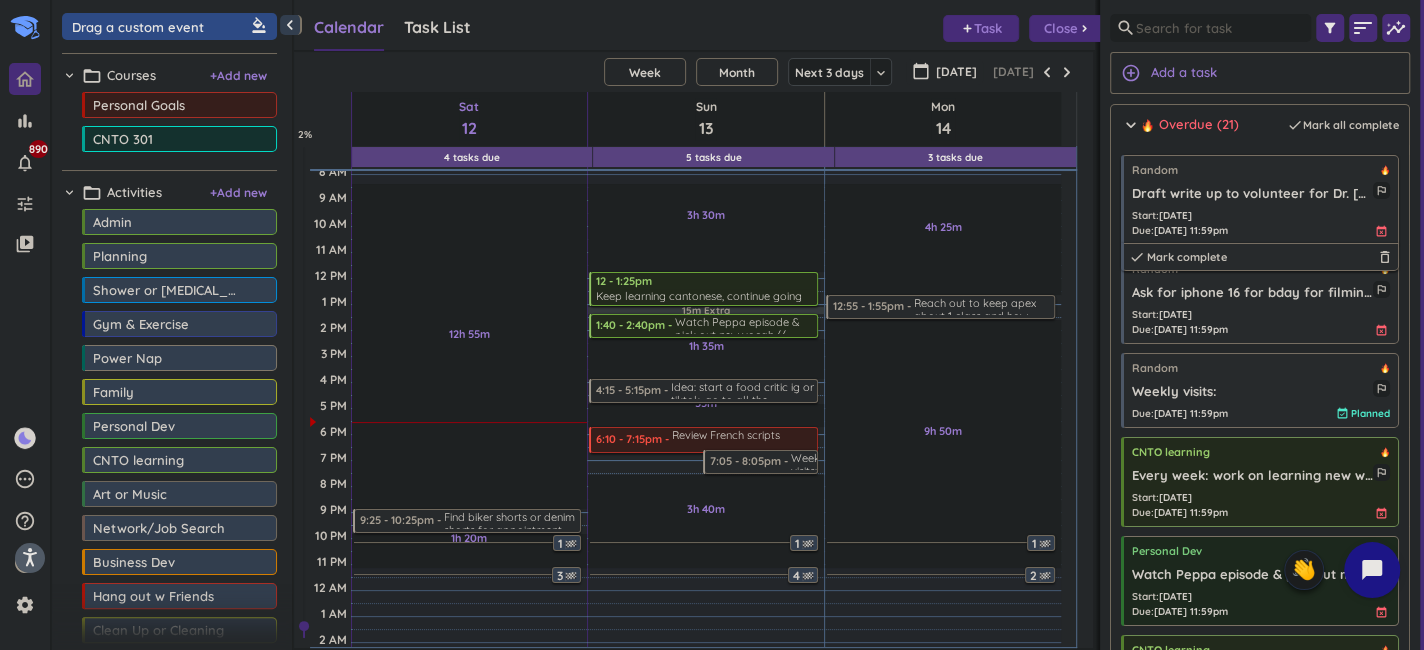 click on "Random Draft write up to volunteer for Dr. [PERSON_NAME]-Sen Classical Chinese Garden --> ask [PERSON_NAME] for reference? outlined_flag Start :  [DATE] Due :  [DATE] 11:59pm event_busy done Mark complete delete_outline" at bounding box center (1260, 200) 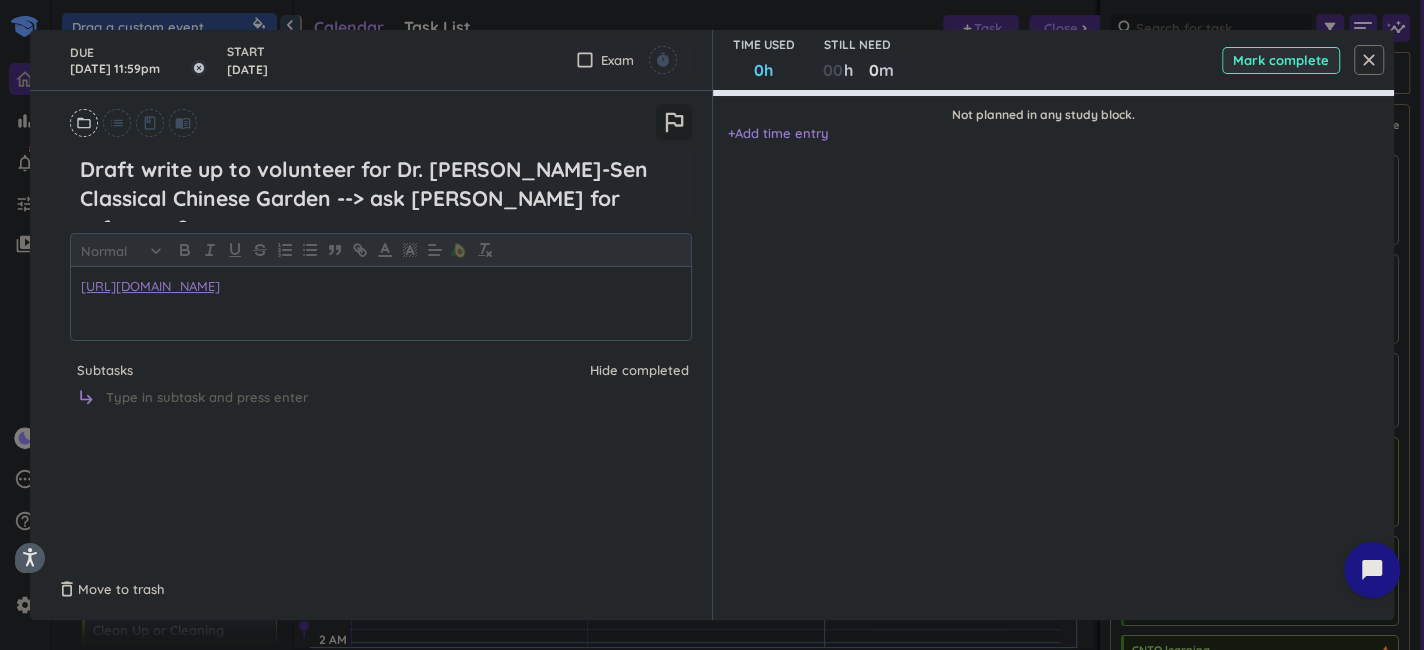 click on "[DATE] 11:59pm" at bounding box center [138, 60] 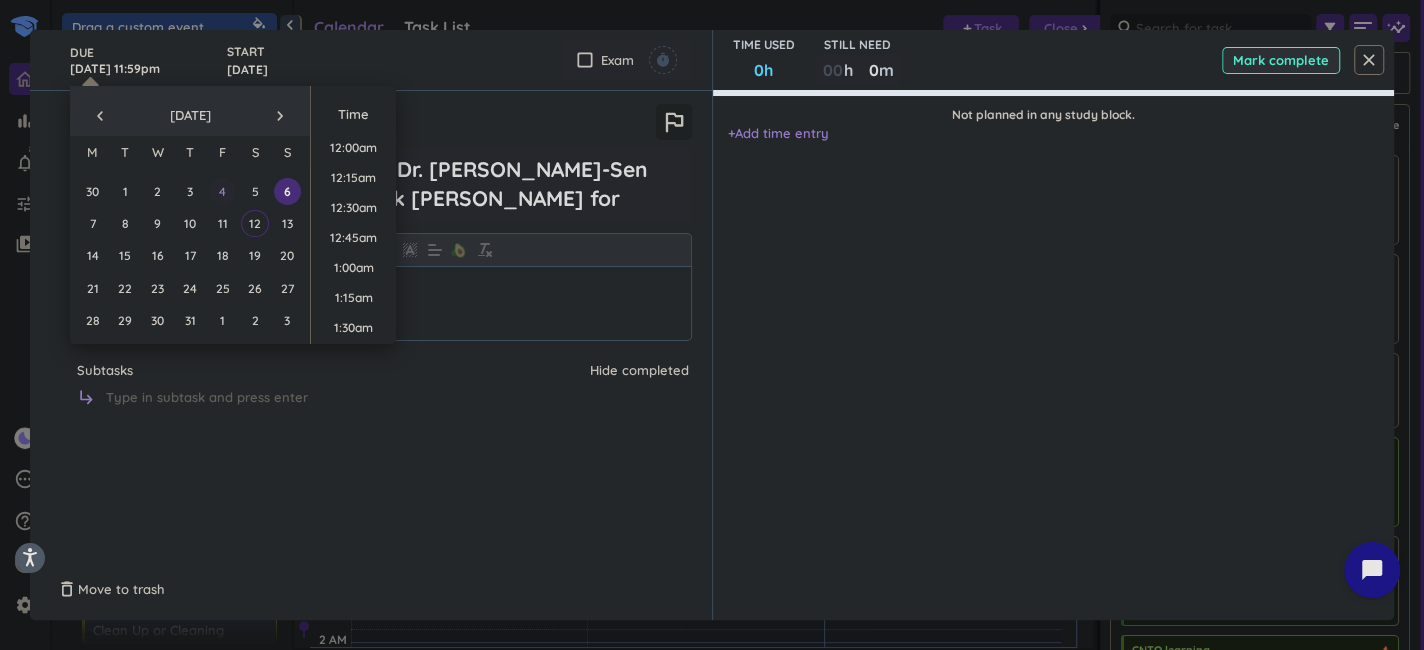 scroll, scrollTop: 2698, scrollLeft: 0, axis: vertical 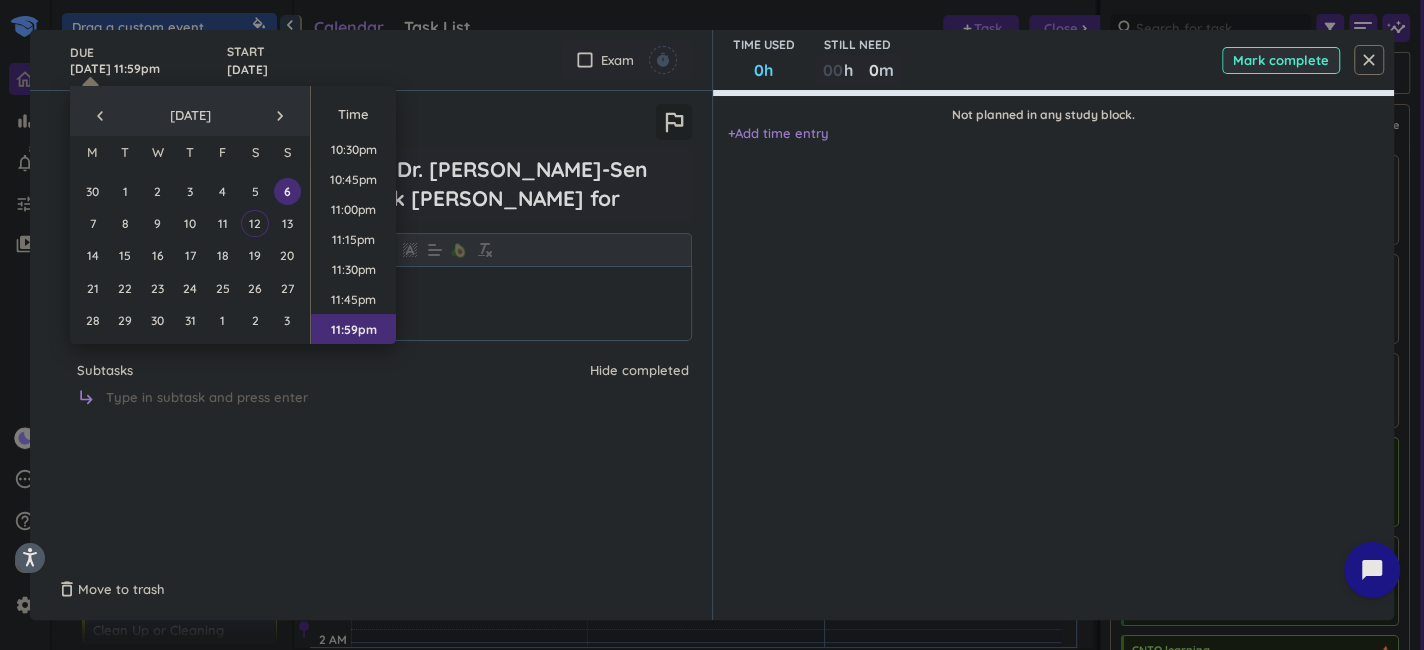 drag, startPoint x: 287, startPoint y: 284, endPoint x: 1421, endPoint y: 110, distance: 1147.2716 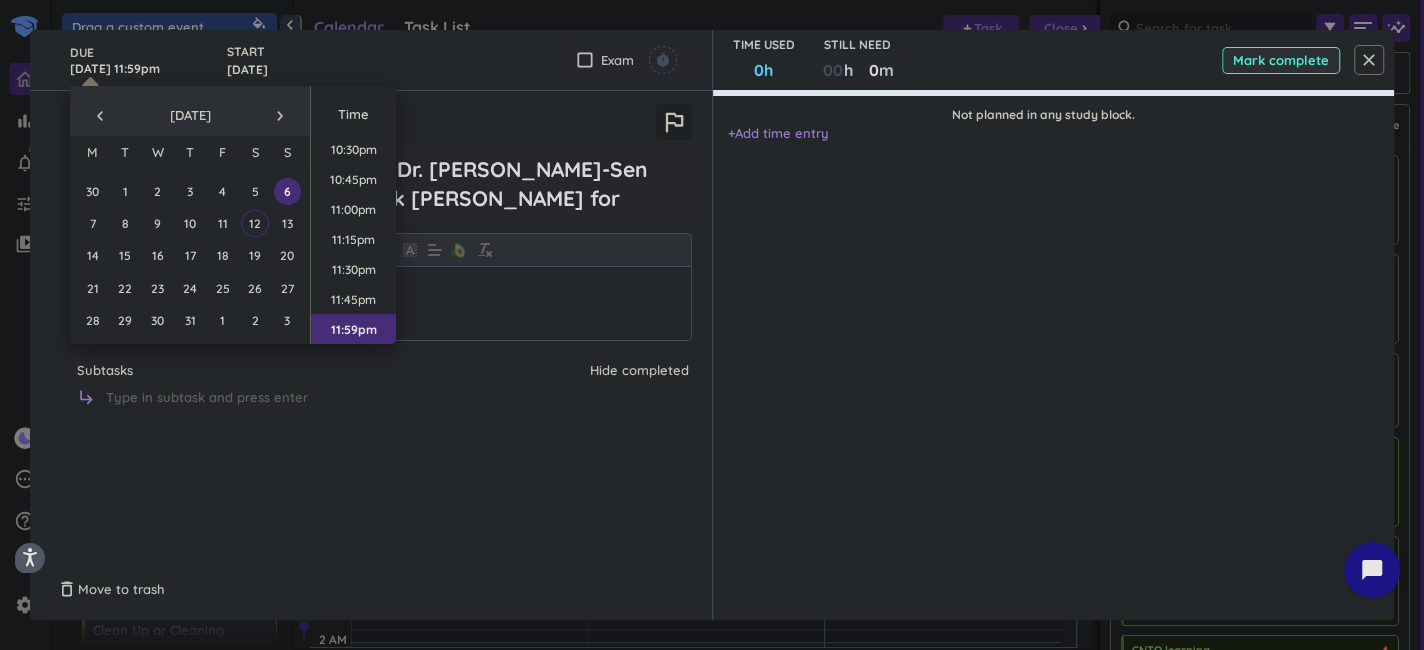 type on "[DATE] 11:59pm" 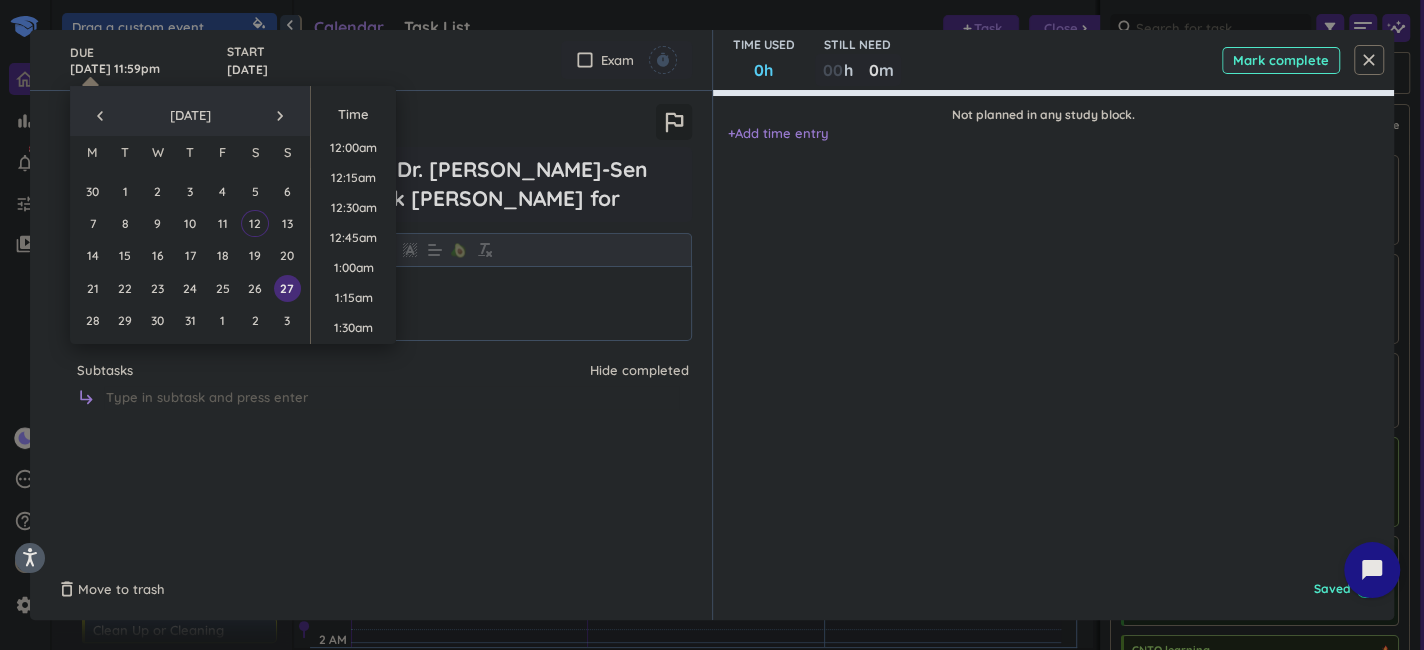 click on "close" at bounding box center (1369, 60) 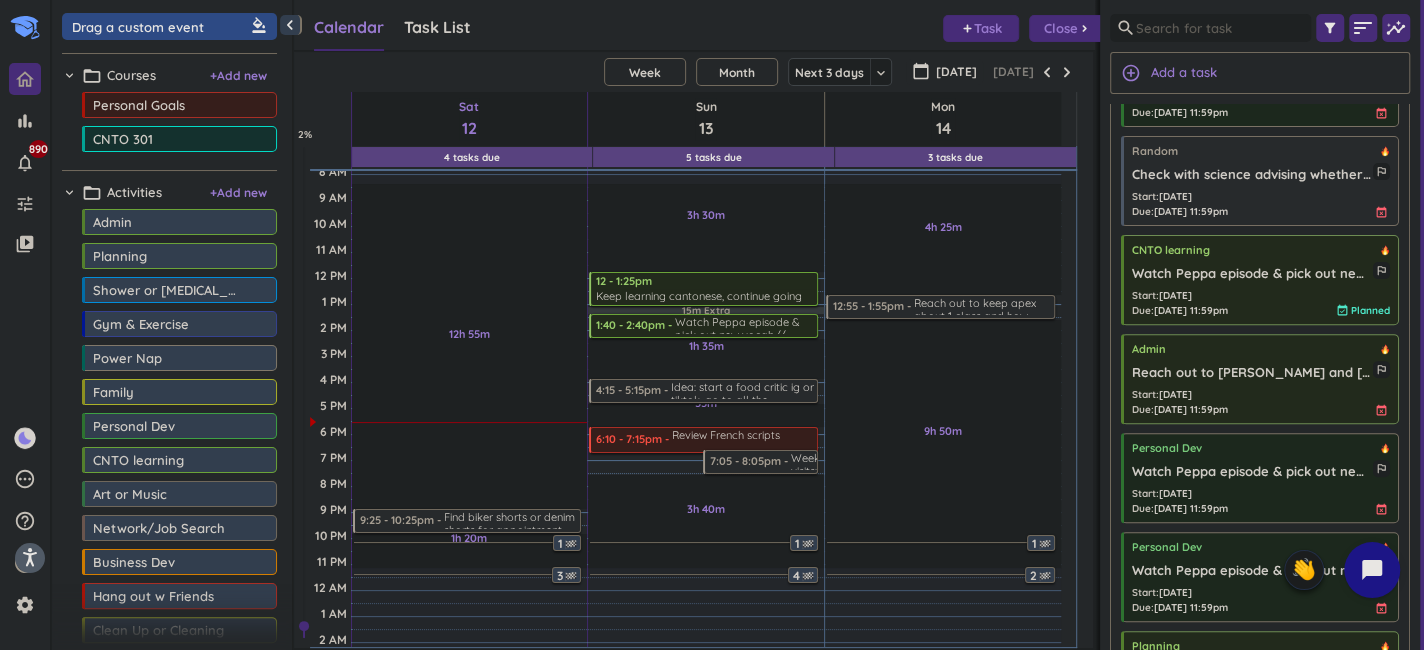 scroll, scrollTop: 500, scrollLeft: 0, axis: vertical 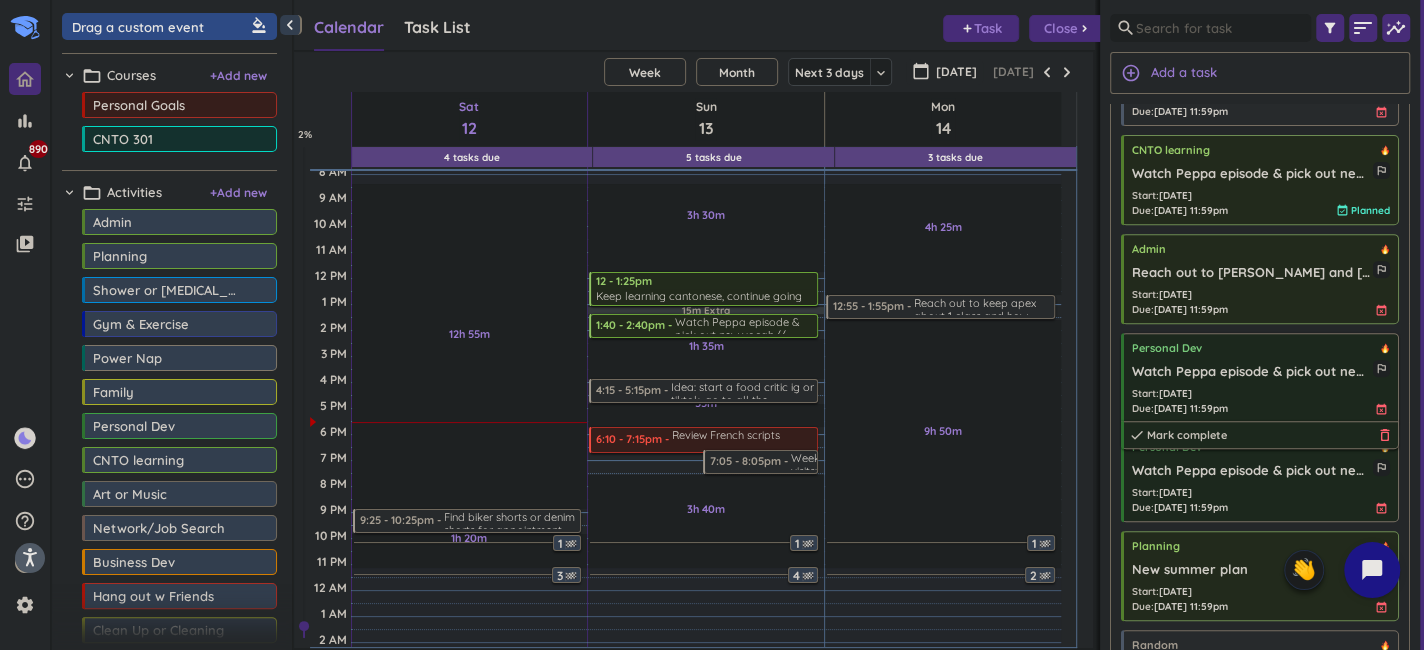 click on "delete_outline" at bounding box center [1385, 435] 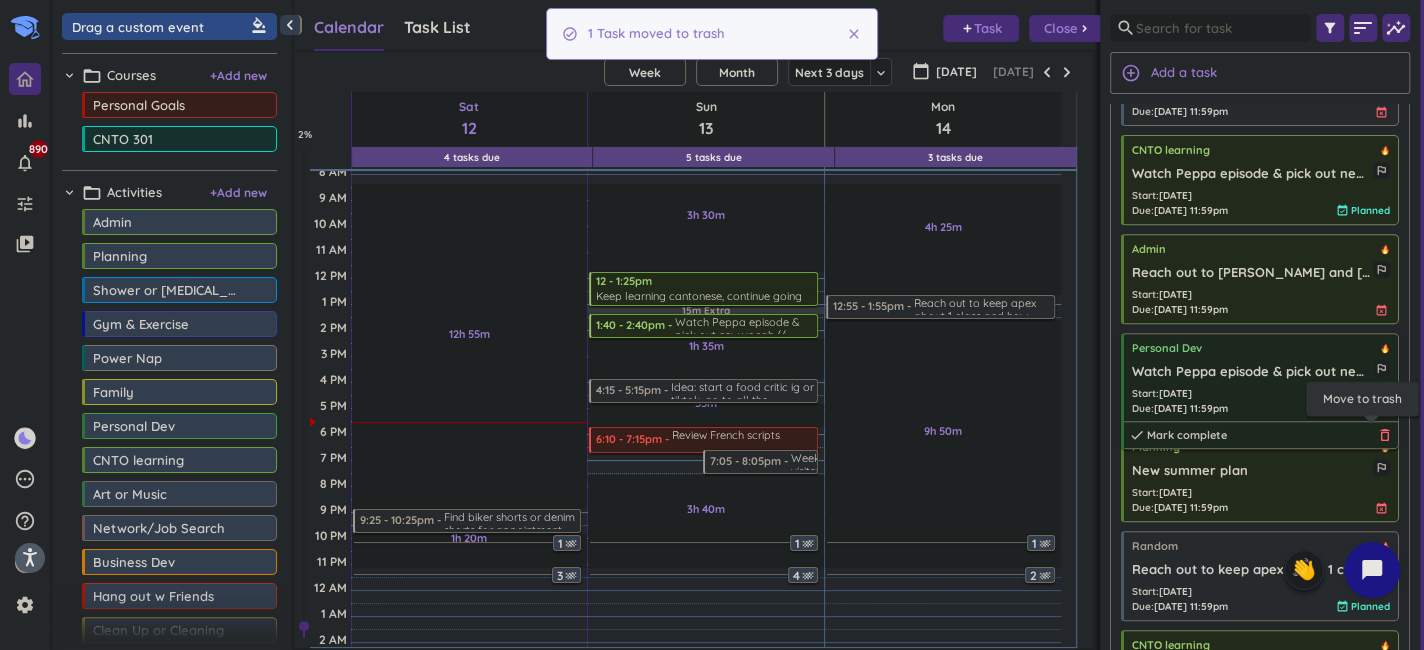click on "delete_outline" at bounding box center [1385, 435] 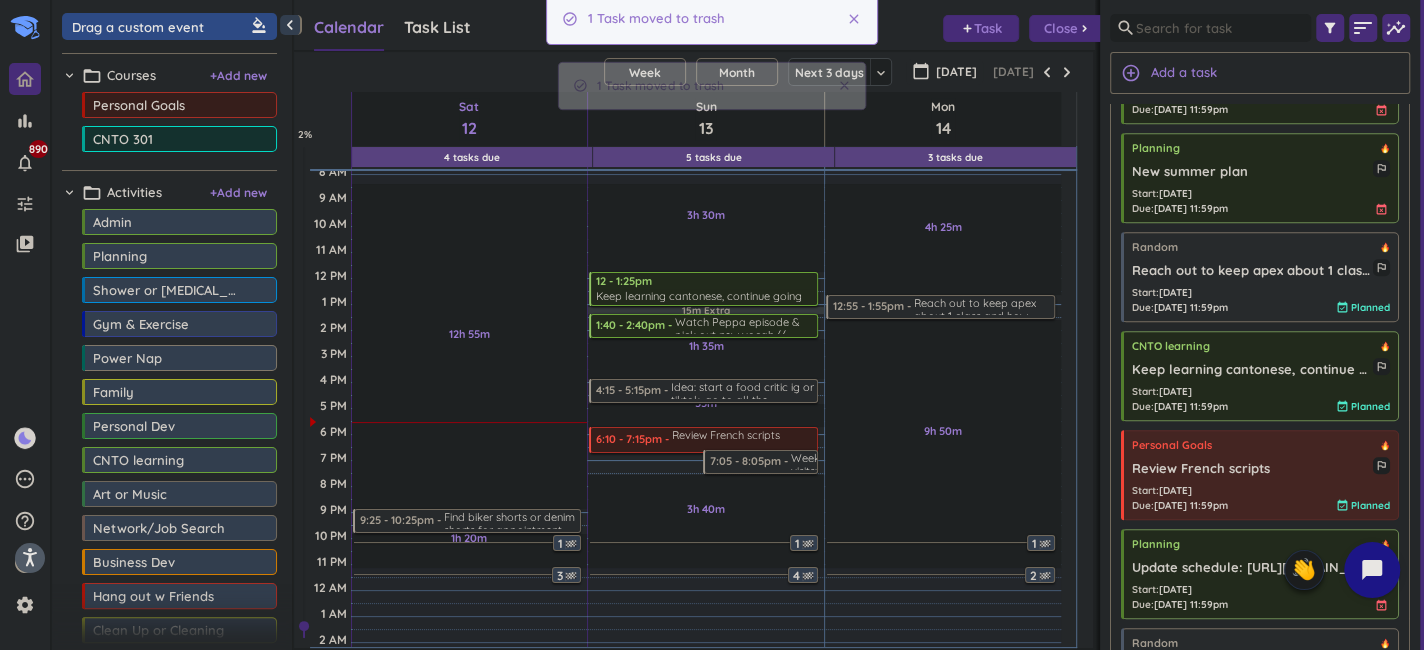 scroll, scrollTop: 800, scrollLeft: 0, axis: vertical 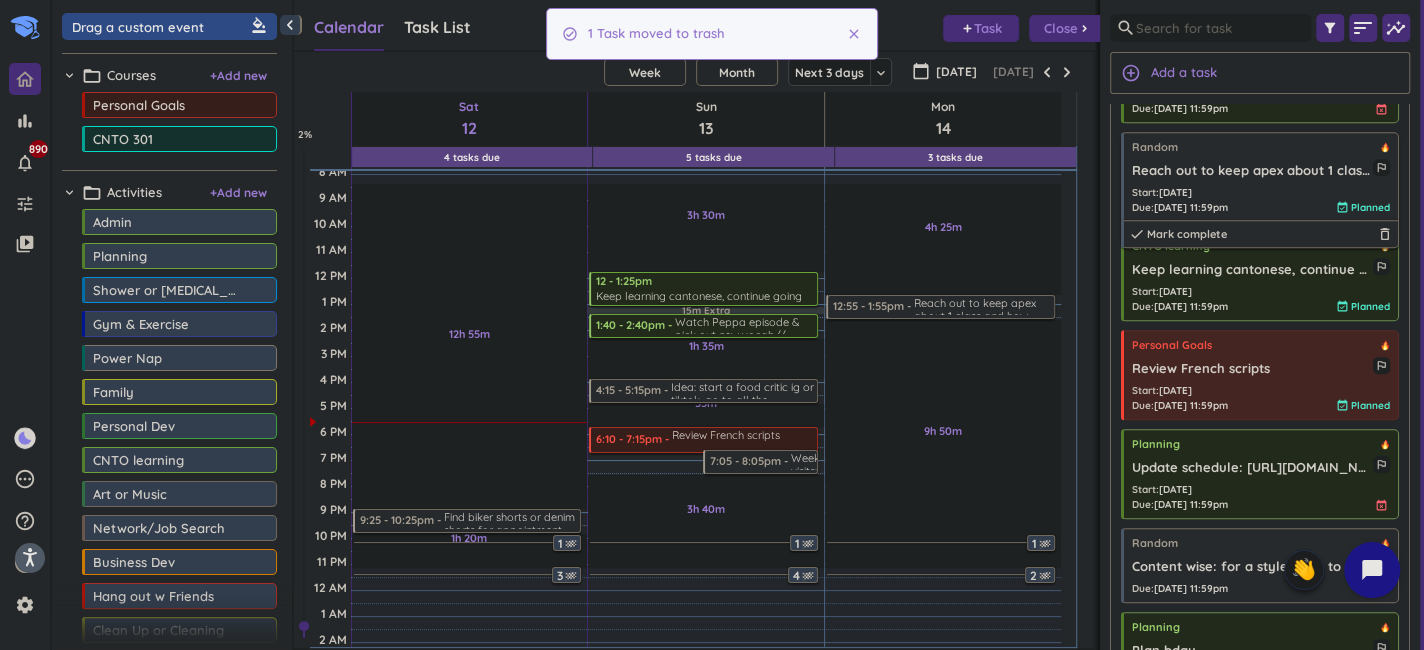 click on "Start :  [DATE] Due :  [DATE] 11:59pm event_available Planned" at bounding box center (1261, 200) 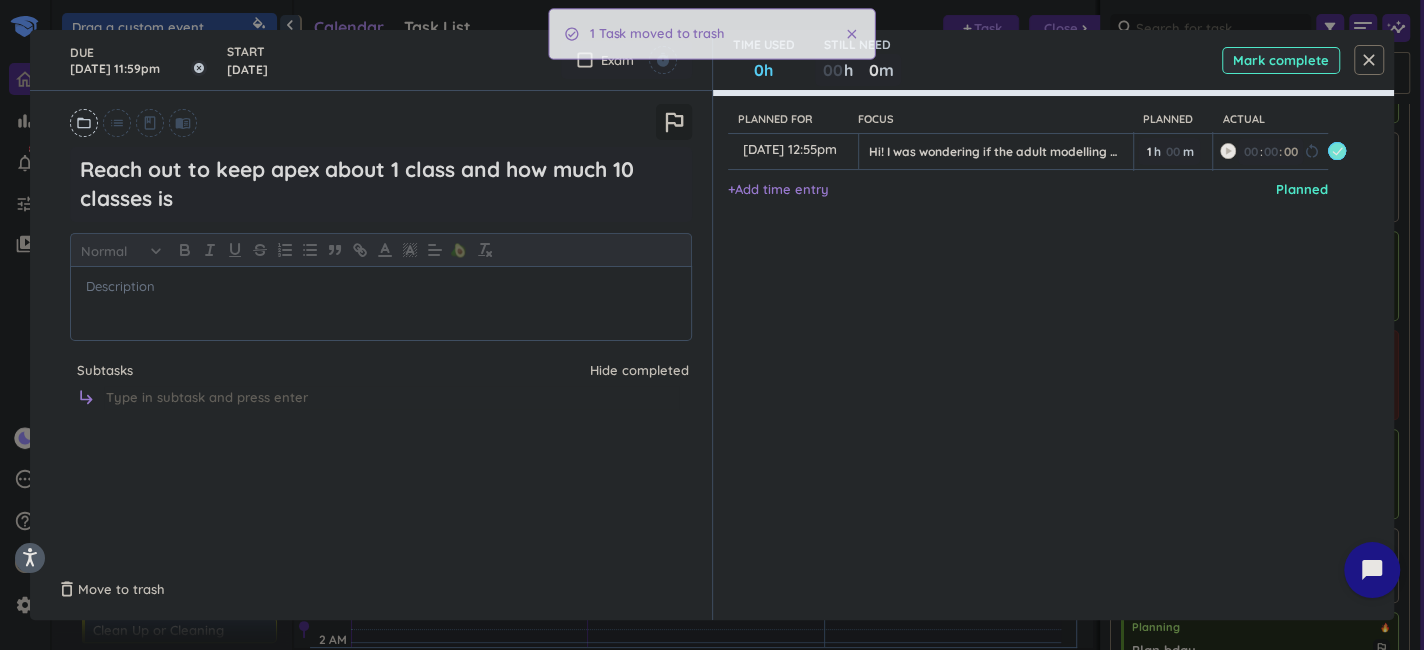 click on "[DATE] 11:59pm" at bounding box center (138, 60) 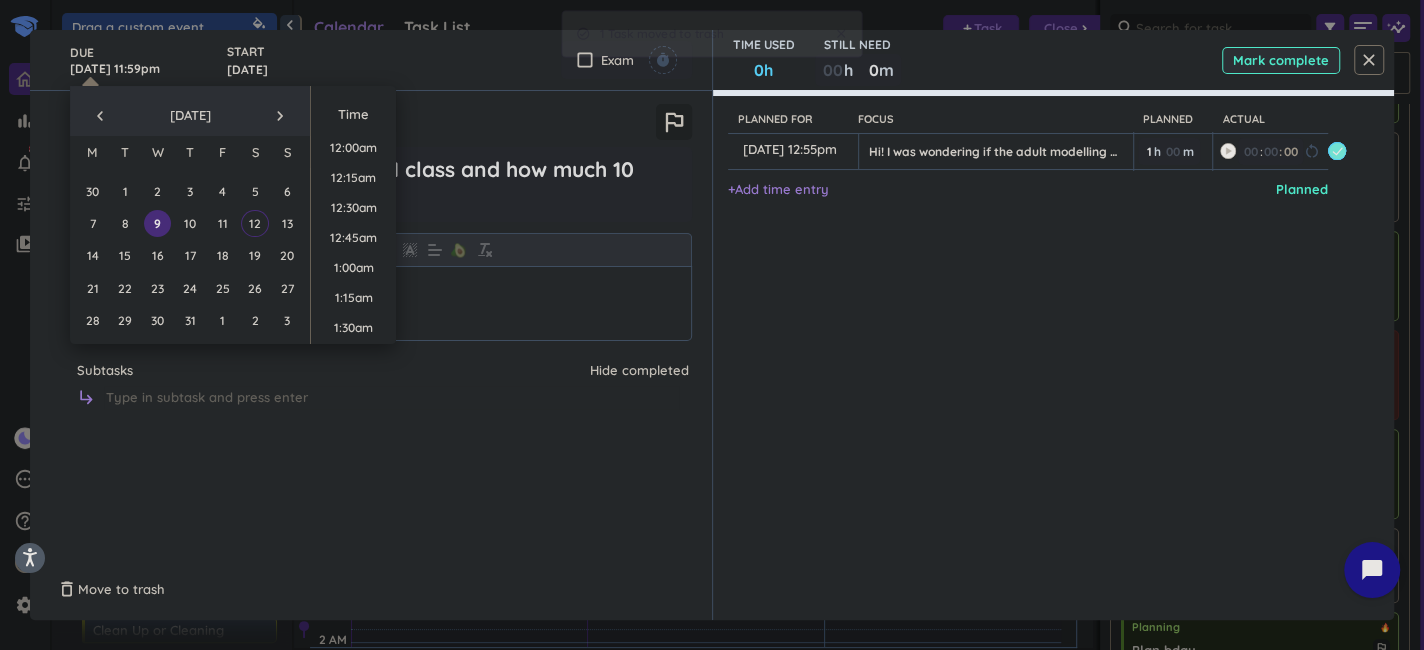 scroll, scrollTop: 2698, scrollLeft: 0, axis: vertical 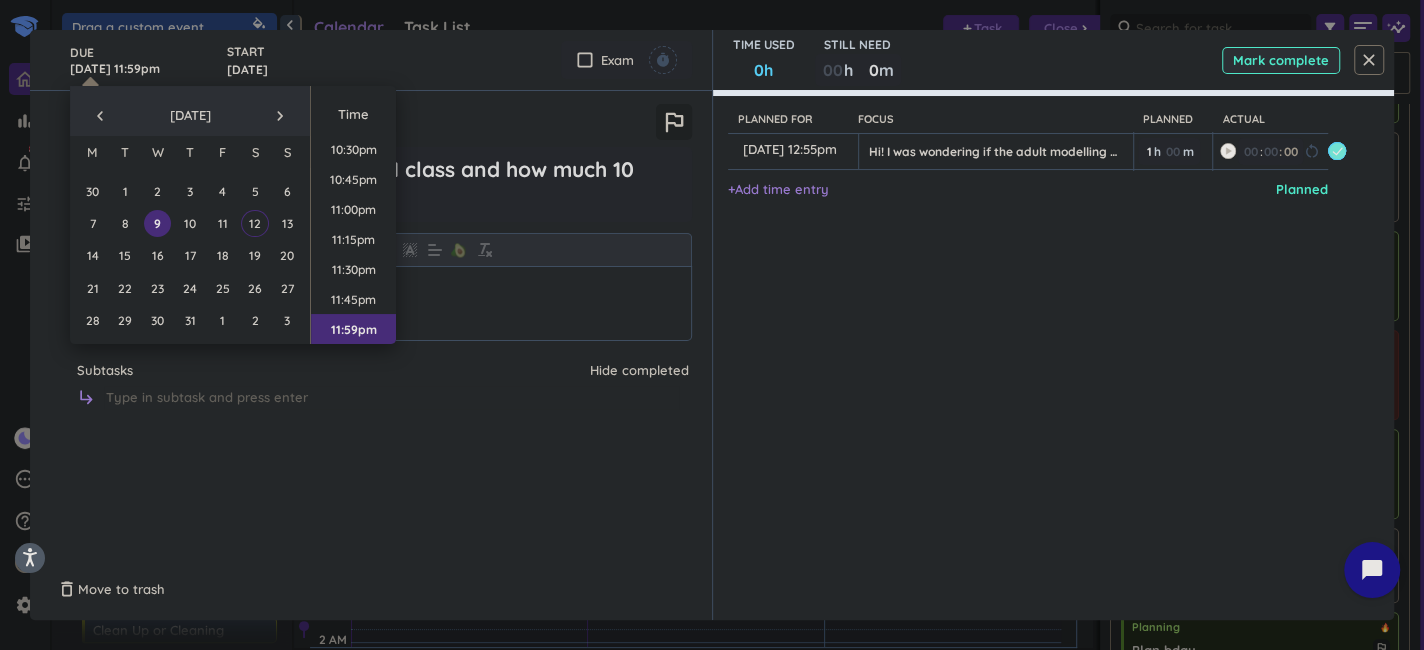 click on "7 8 9 10 11 12 13" at bounding box center [189, 223] 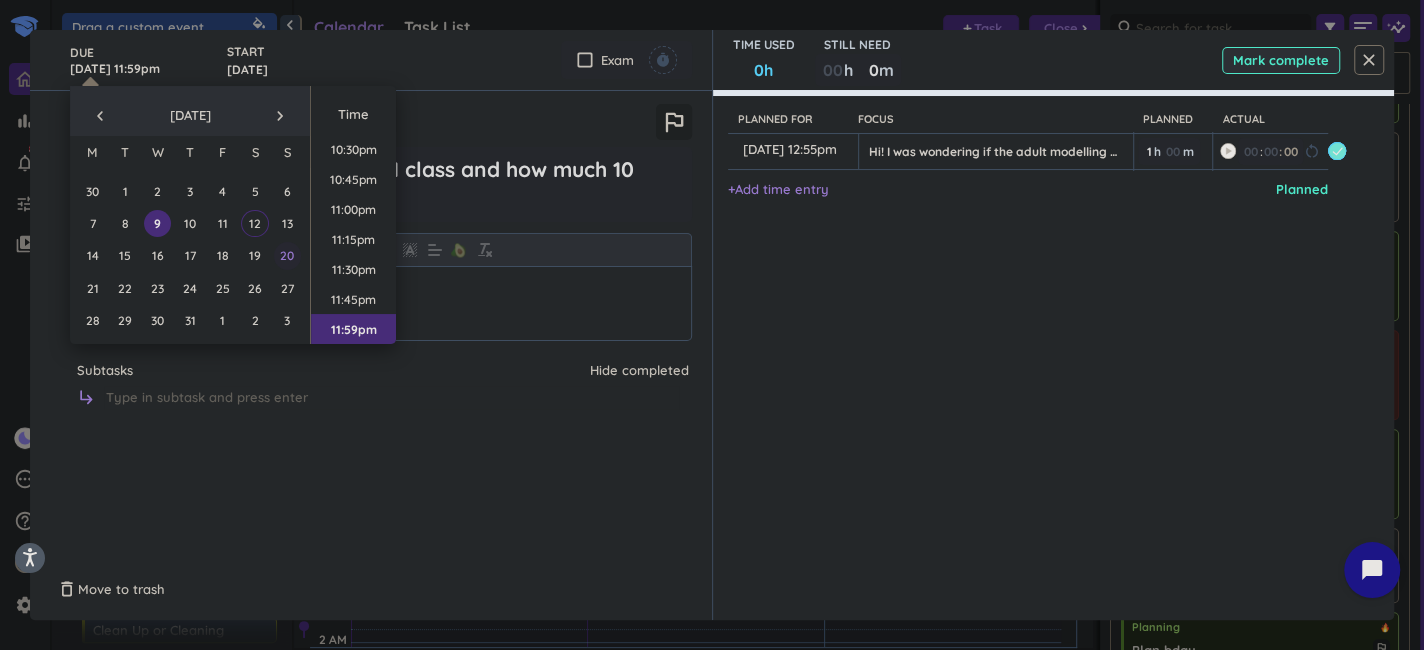 click on "20" at bounding box center [287, 255] 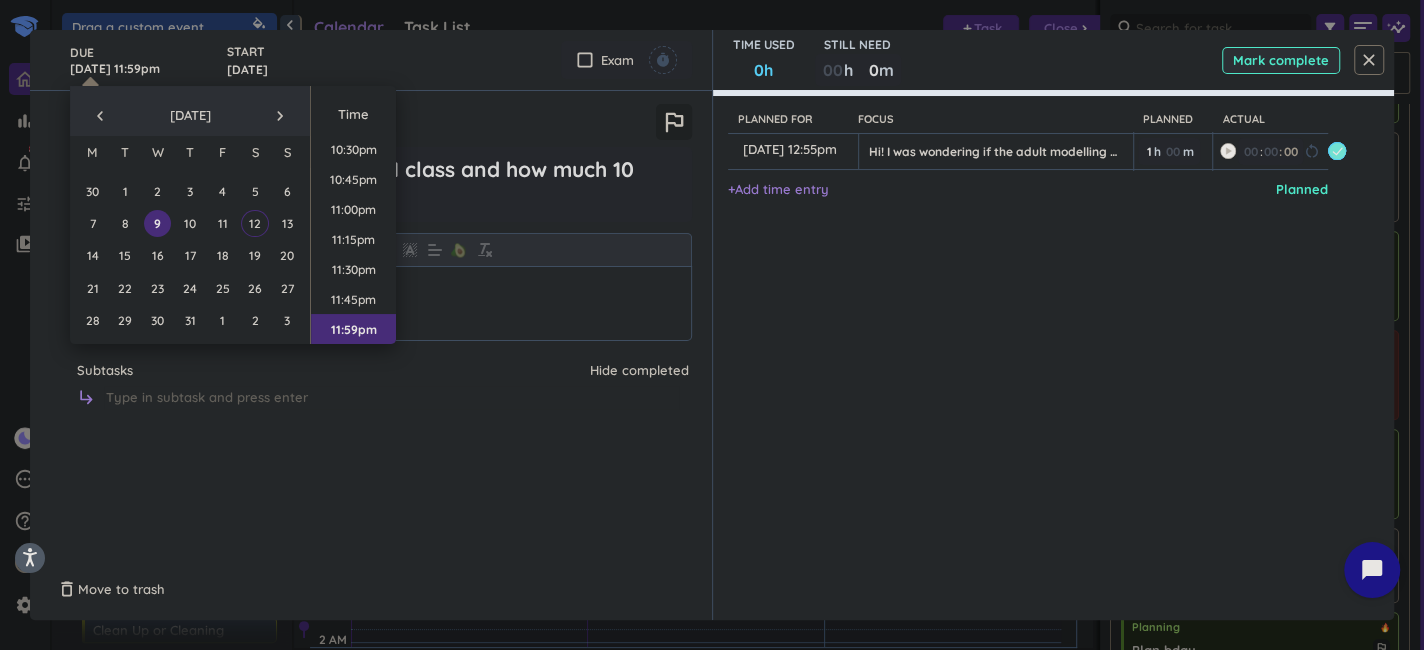 click on "close" at bounding box center [1369, 60] 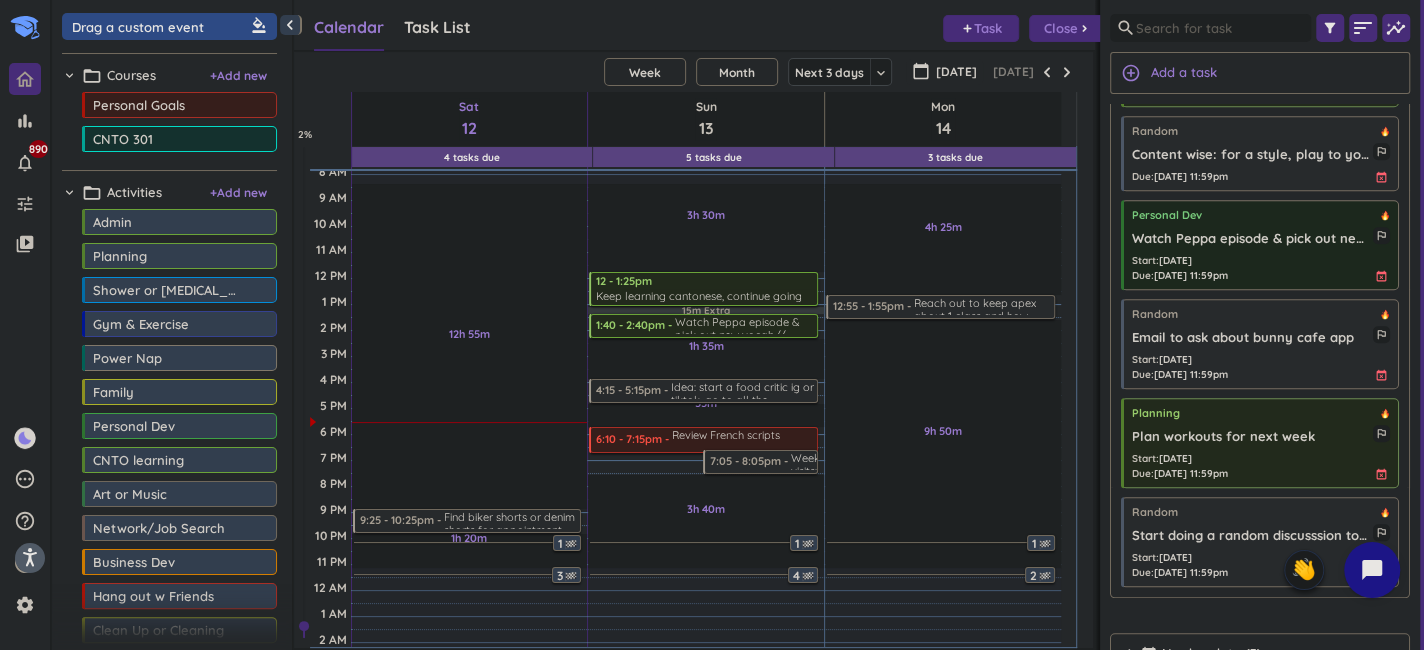 scroll, scrollTop: 1200, scrollLeft: 0, axis: vertical 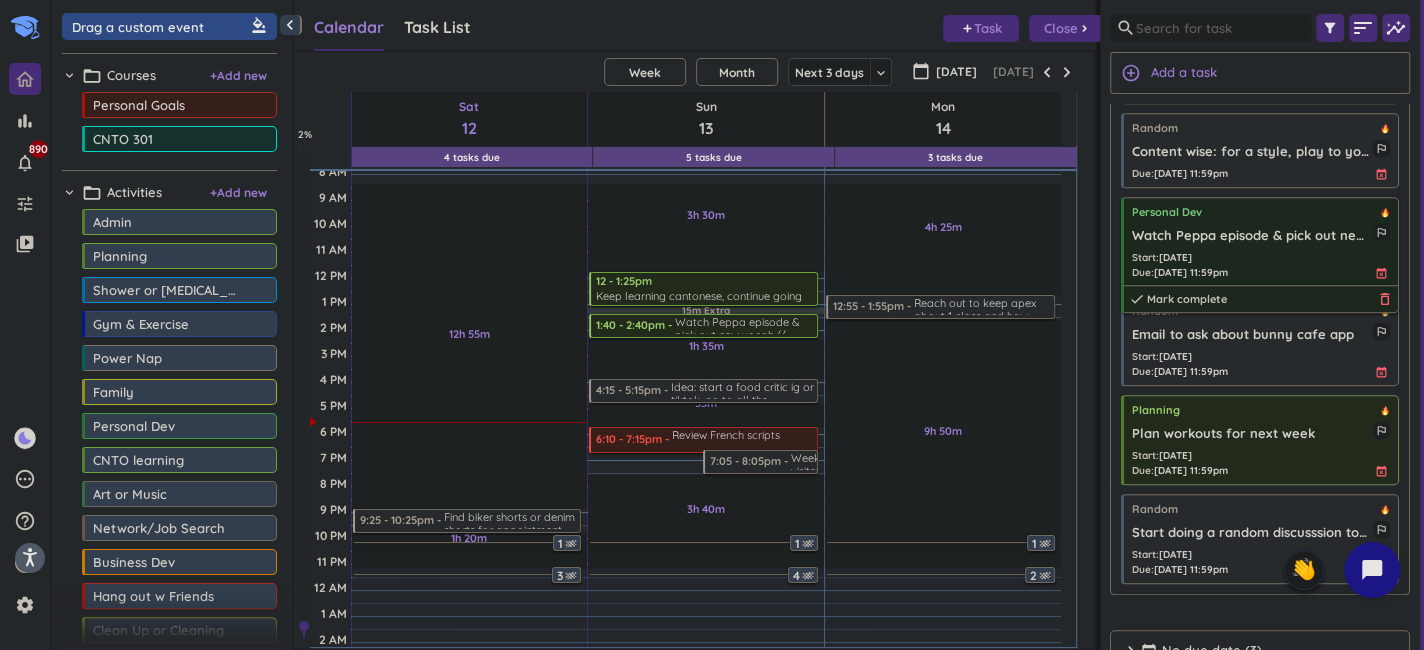 click on "delete_outline" at bounding box center [1385, 299] 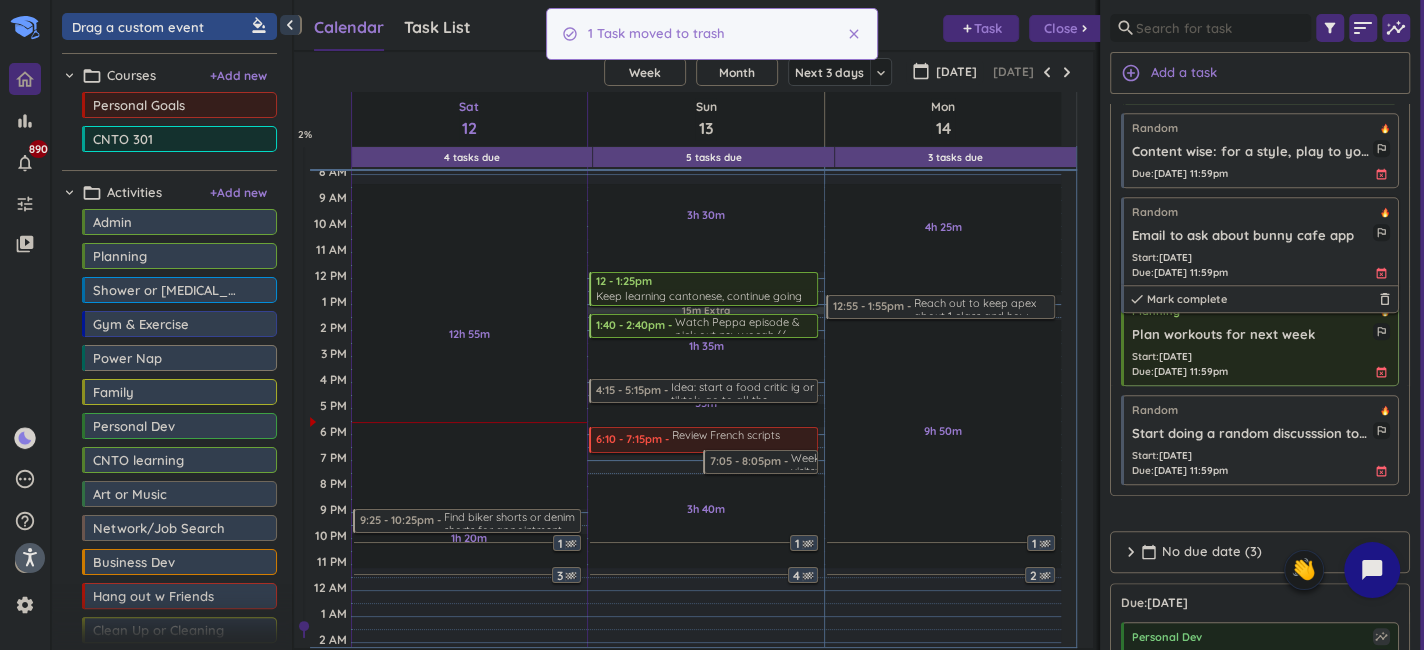 click on "Start :  [DATE] Due :  [DATE] 11:59pm event_busy" at bounding box center [1261, 265] 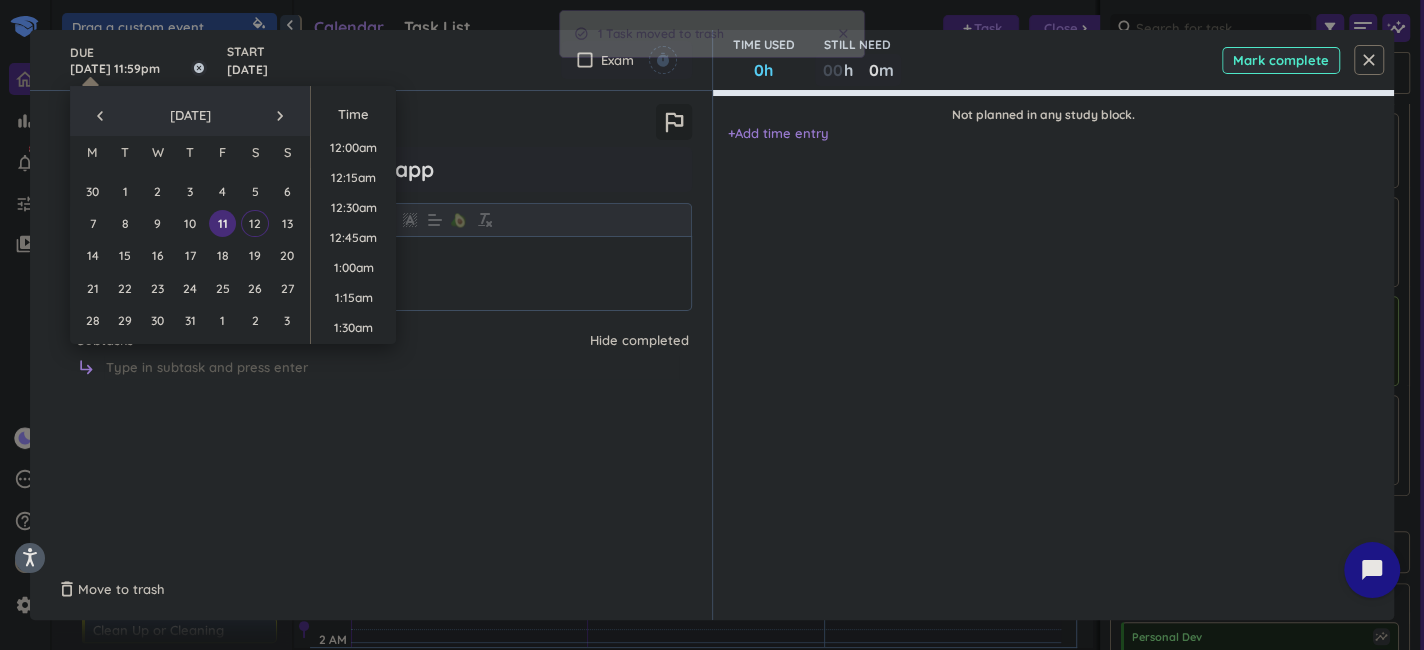 click on "[DATE] 11:59pm" at bounding box center [138, 60] 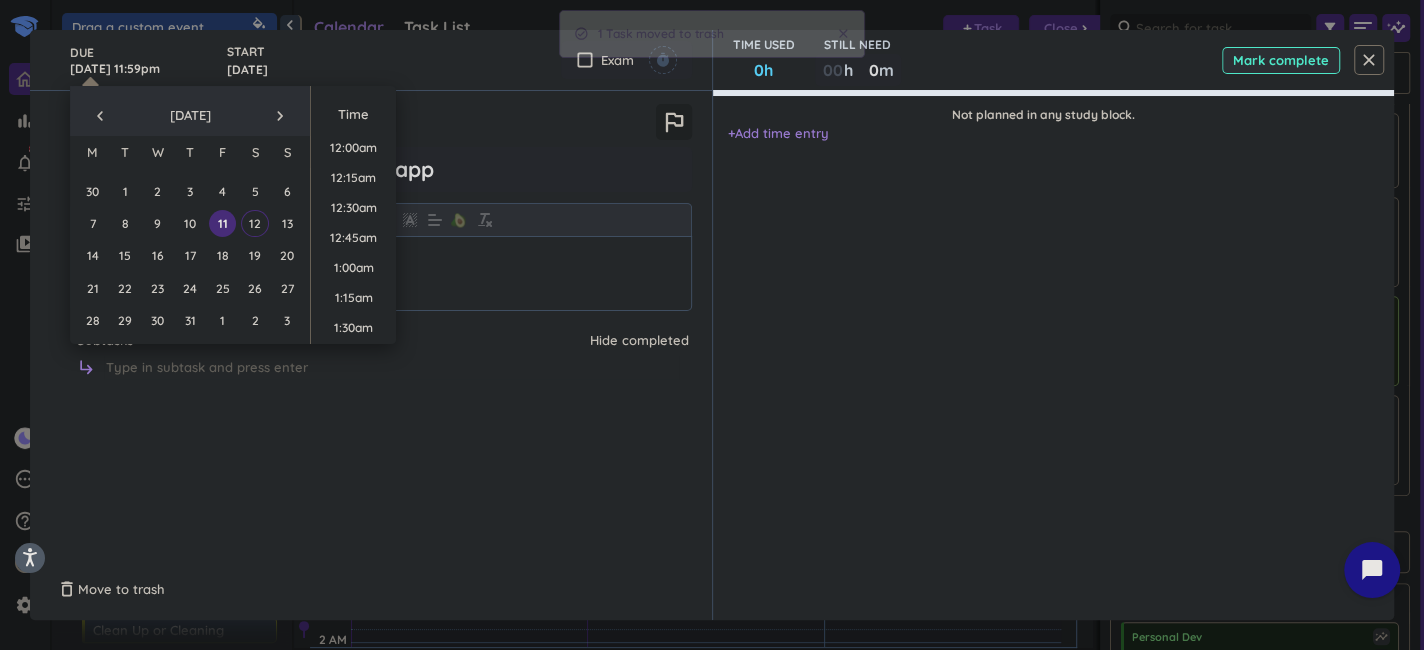scroll, scrollTop: 2698, scrollLeft: 0, axis: vertical 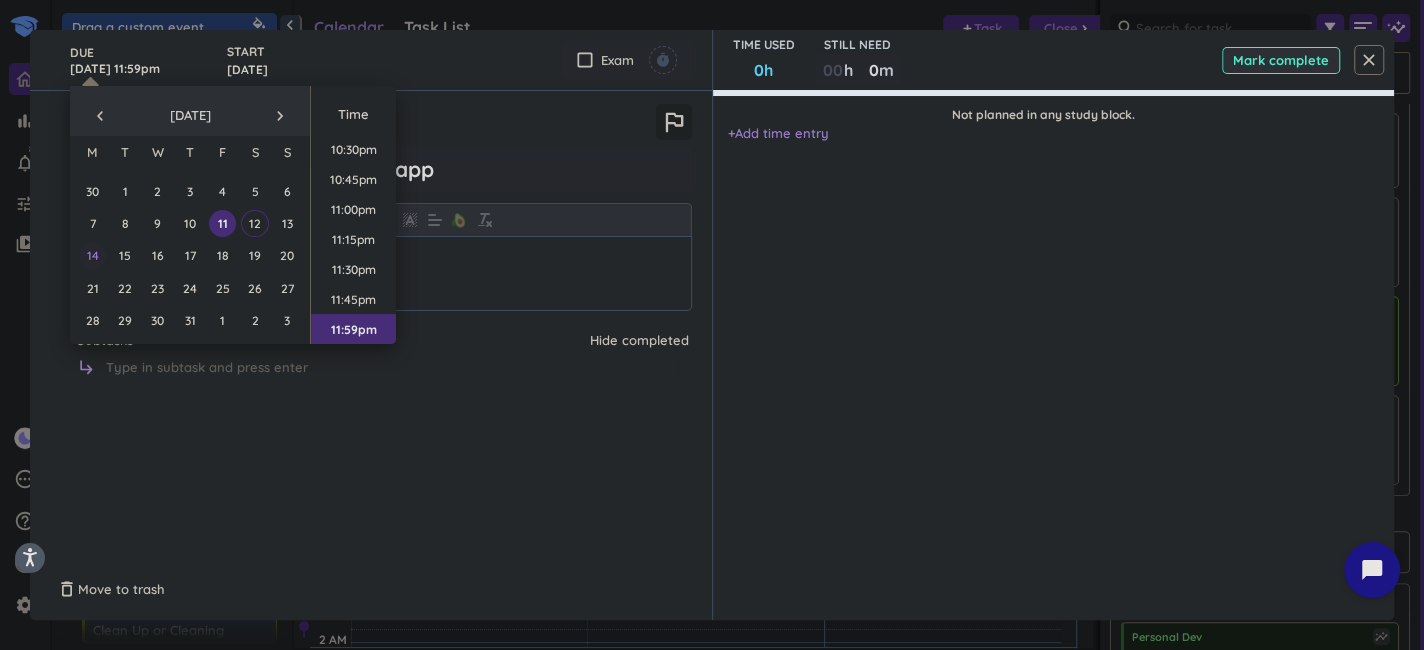 click on "14" at bounding box center (92, 255) 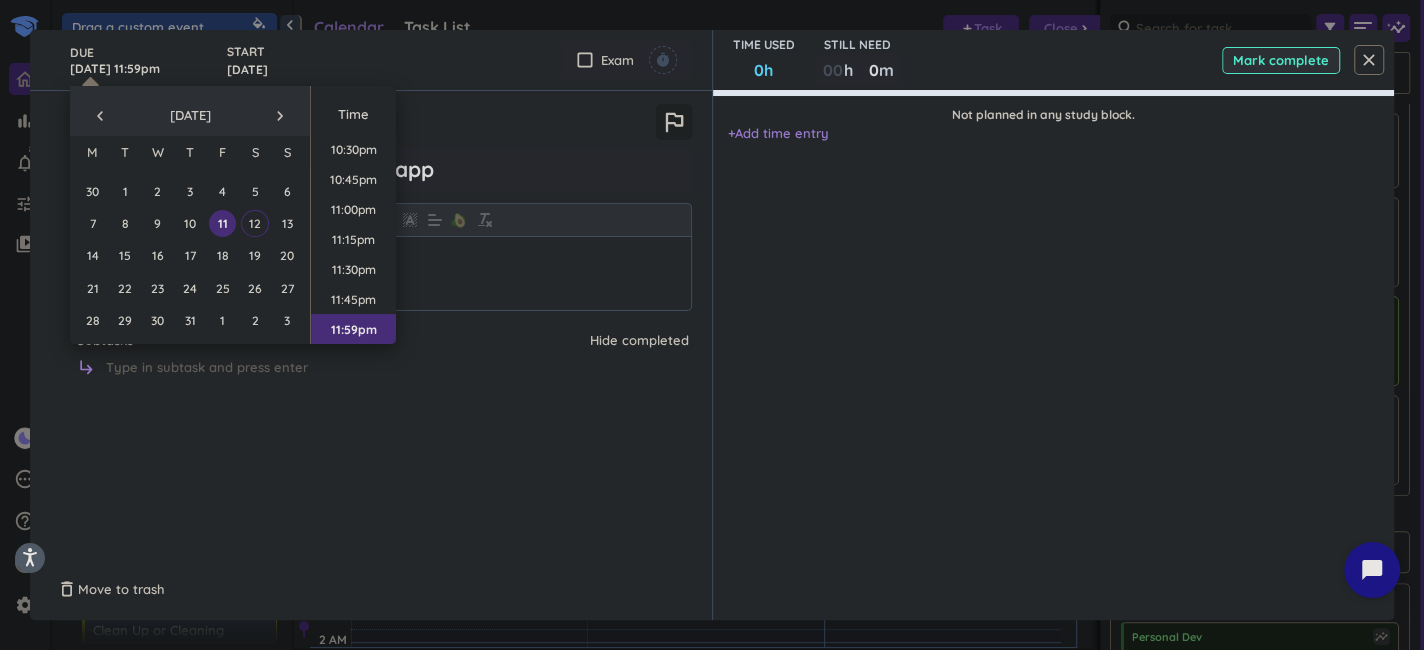 type on "[DATE] 11:59pm" 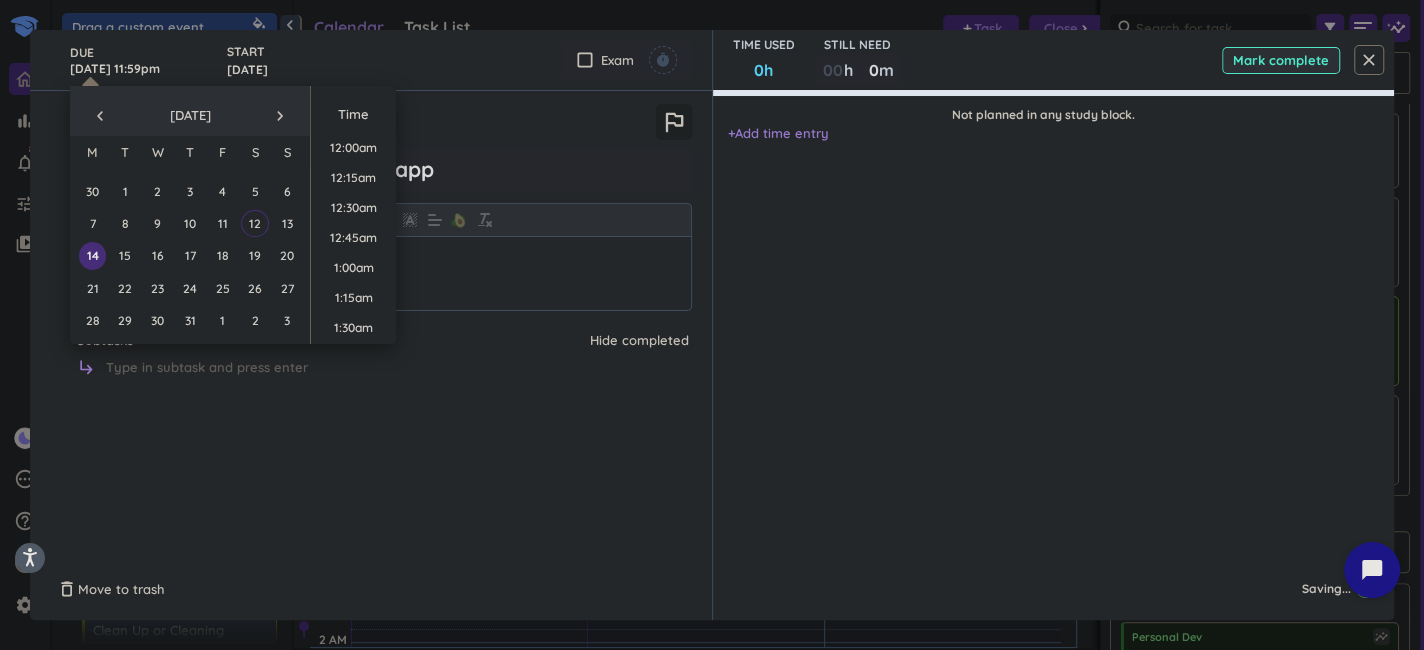 scroll, scrollTop: 2698, scrollLeft: 0, axis: vertical 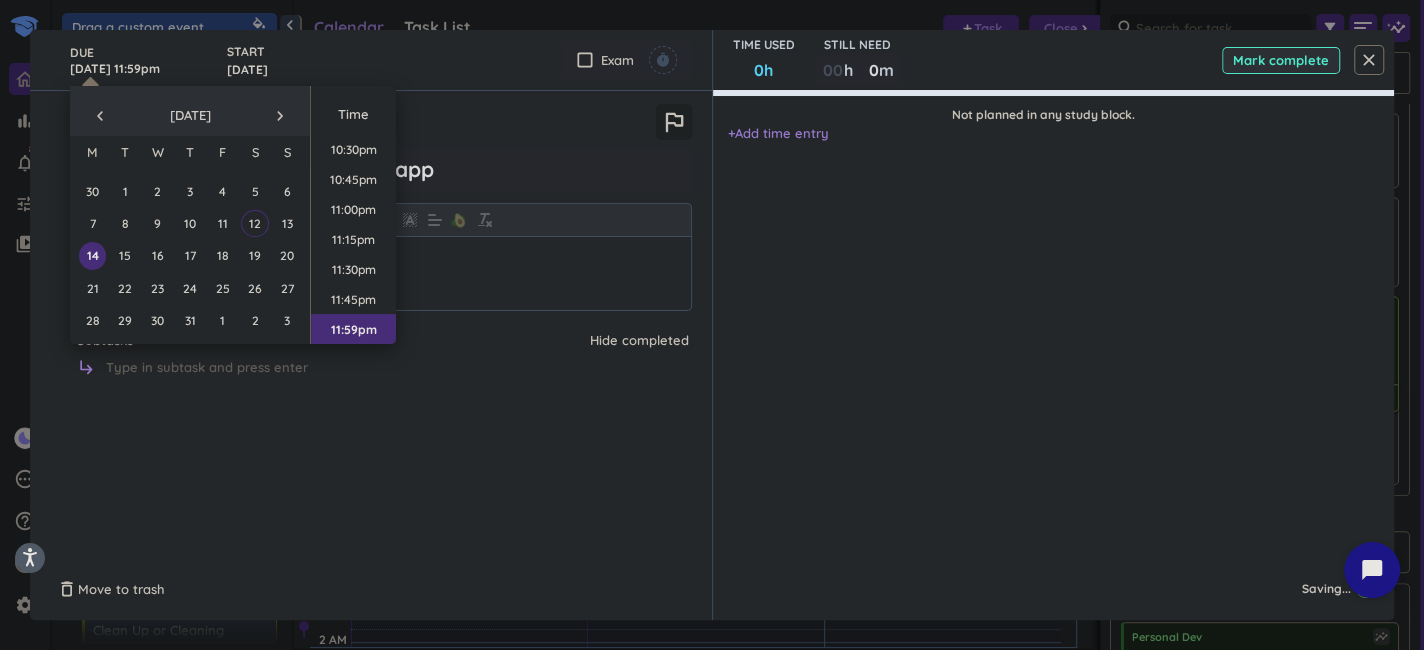 click on "close" at bounding box center (1369, 60) 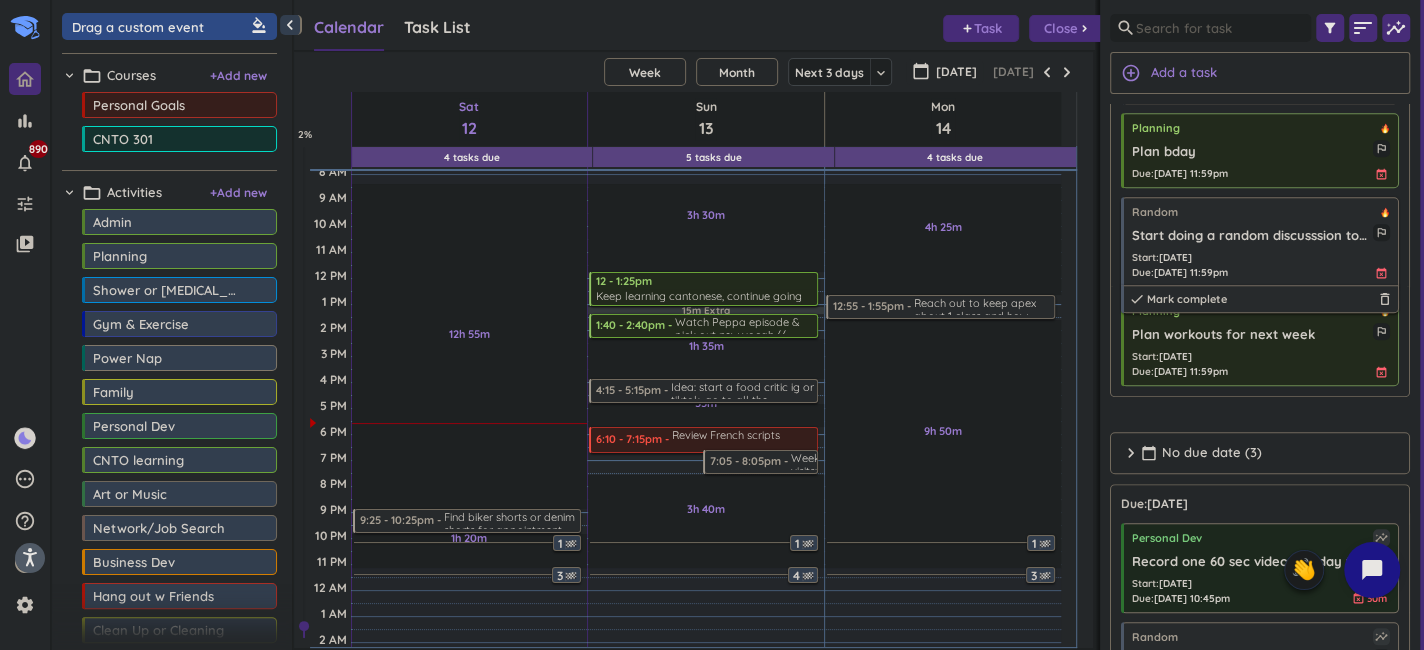 click on "Start :  [DATE] Due :  [DATE] 11:59pm event_busy" at bounding box center [1261, 265] 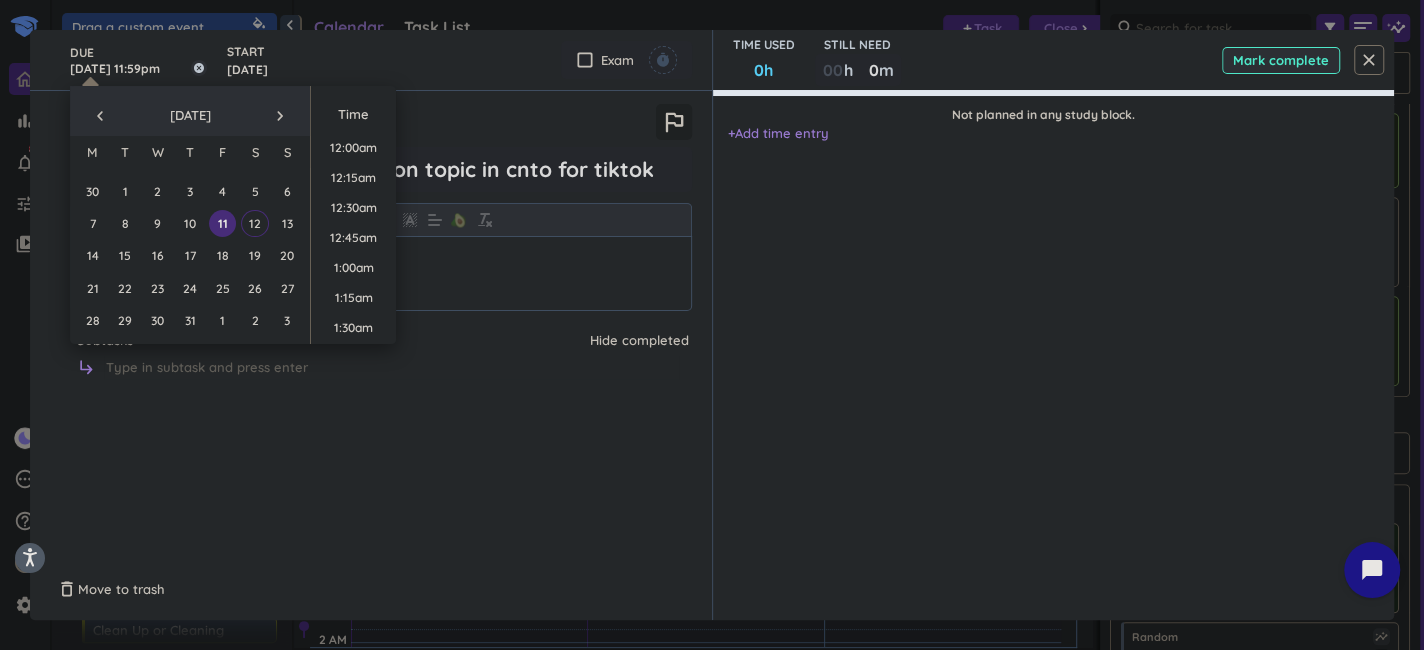 click on "[DATE] 11:59pm" at bounding box center [138, 60] 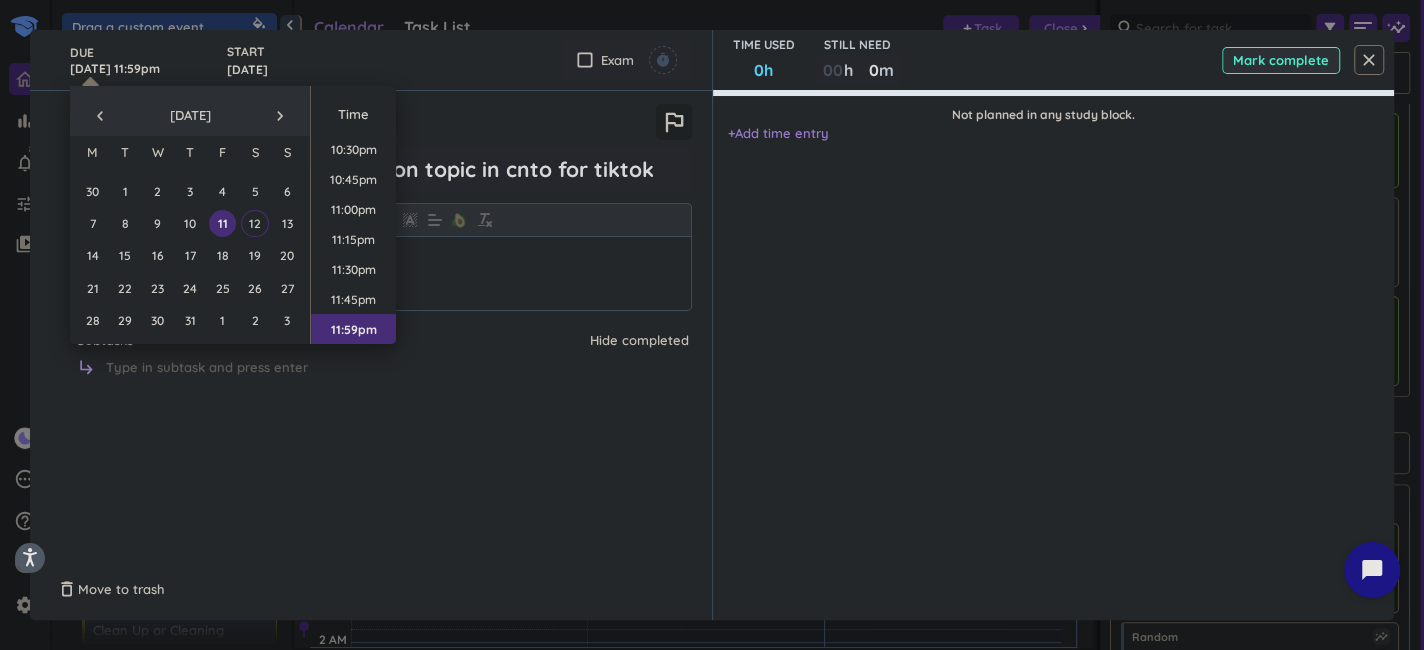 click on "20" at bounding box center (287, 255) 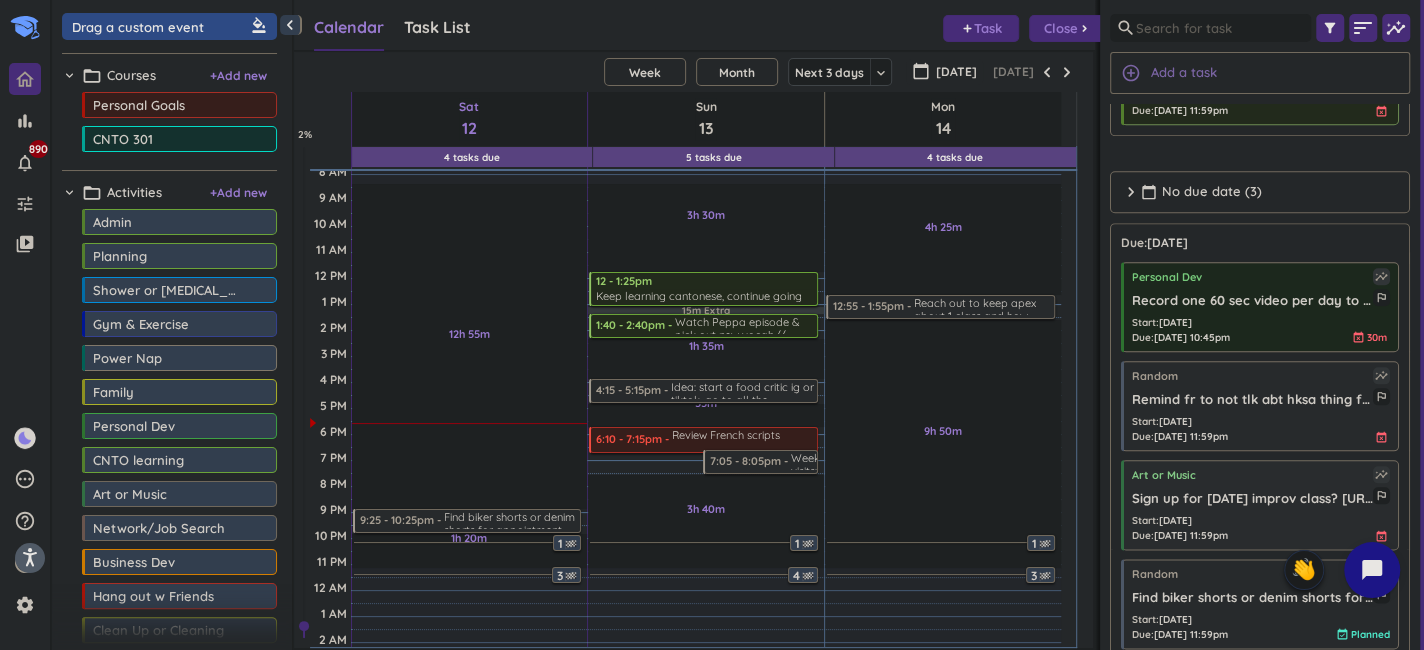 scroll, scrollTop: 1400, scrollLeft: 0, axis: vertical 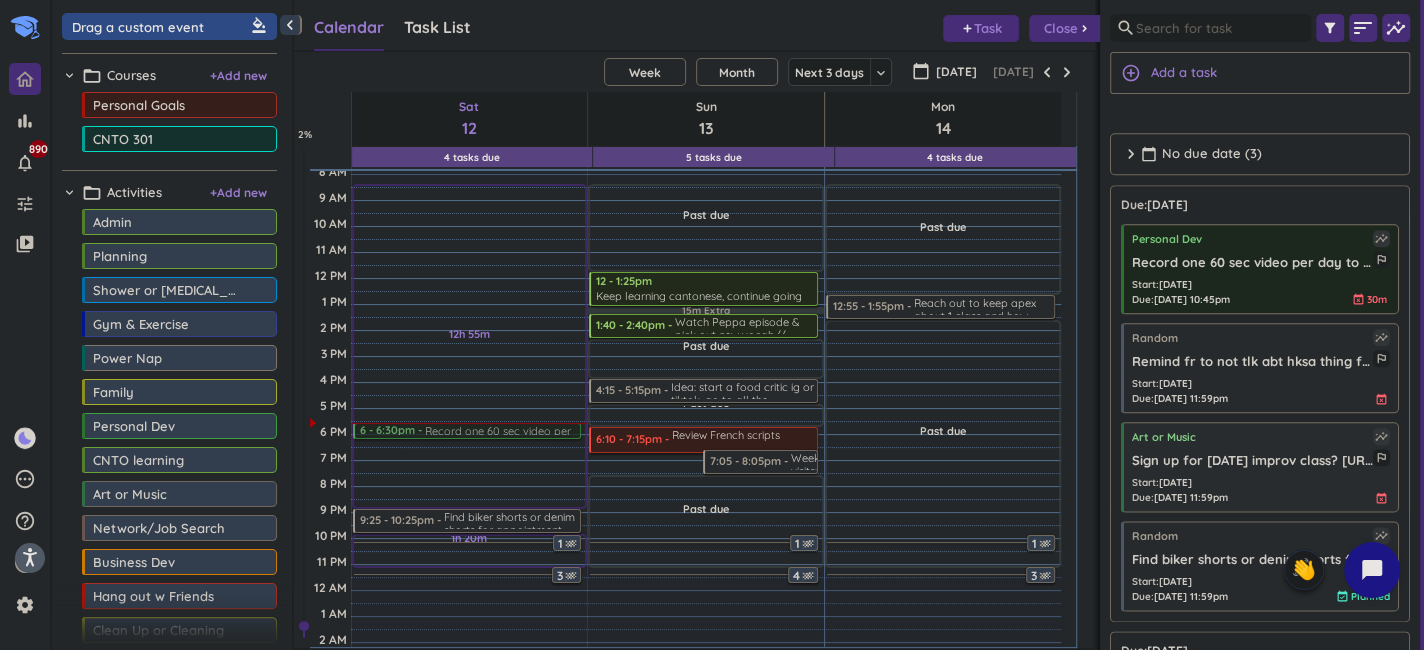 drag, startPoint x: 1216, startPoint y: 272, endPoint x: 424, endPoint y: 423, distance: 806.2661 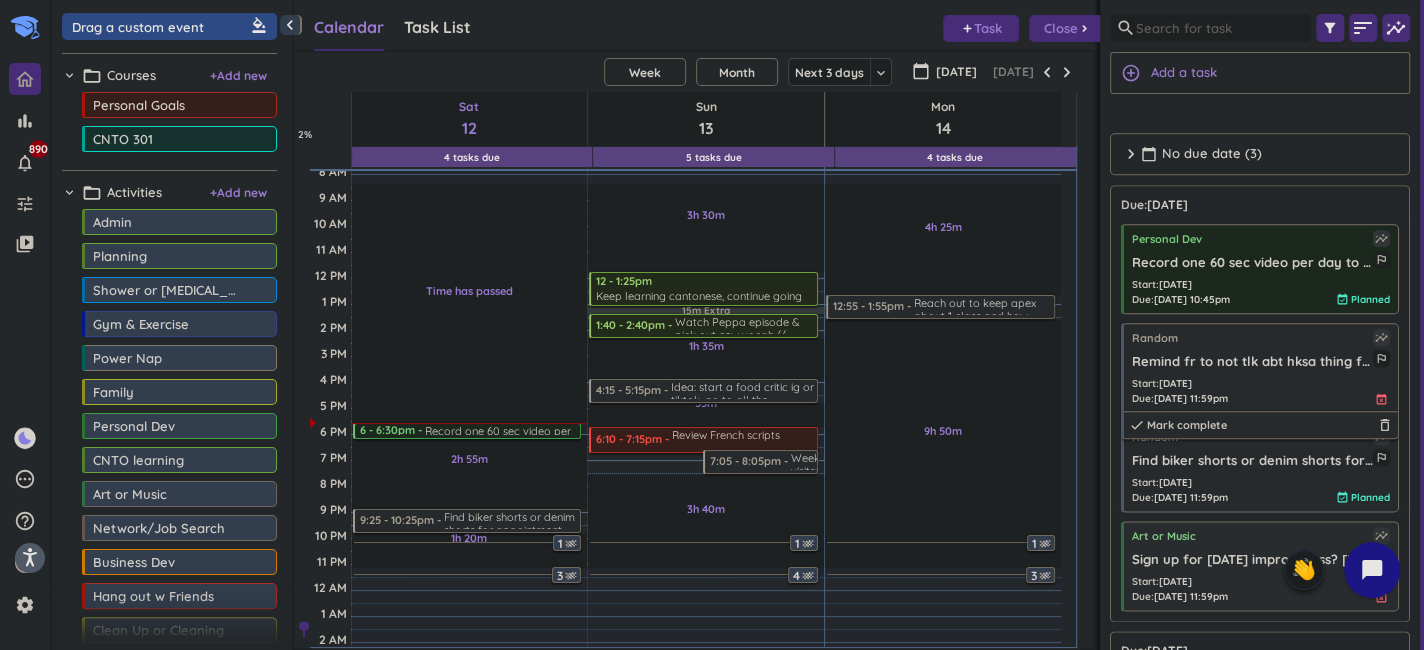 click on "Start :  [DATE] Due :  [DATE] 11:59pm event_busy" at bounding box center (1261, 391) 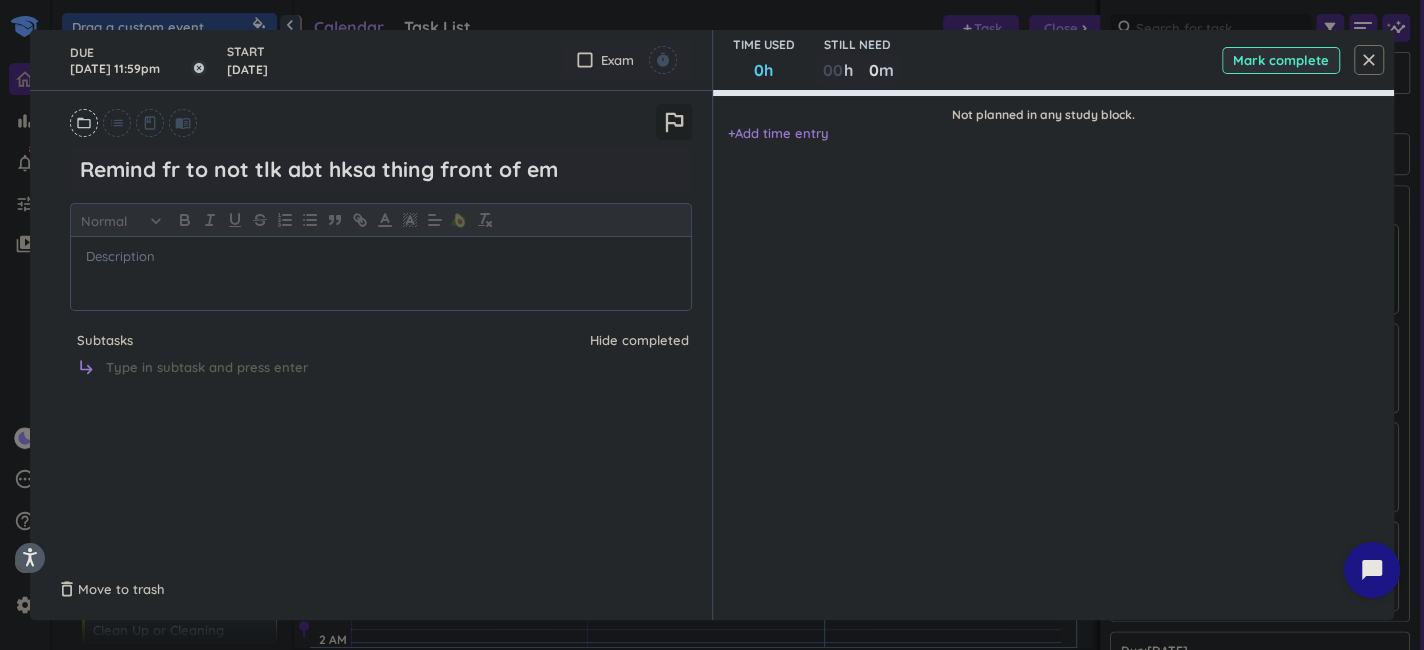 click on "[DATE] 11:59pm" at bounding box center [138, 60] 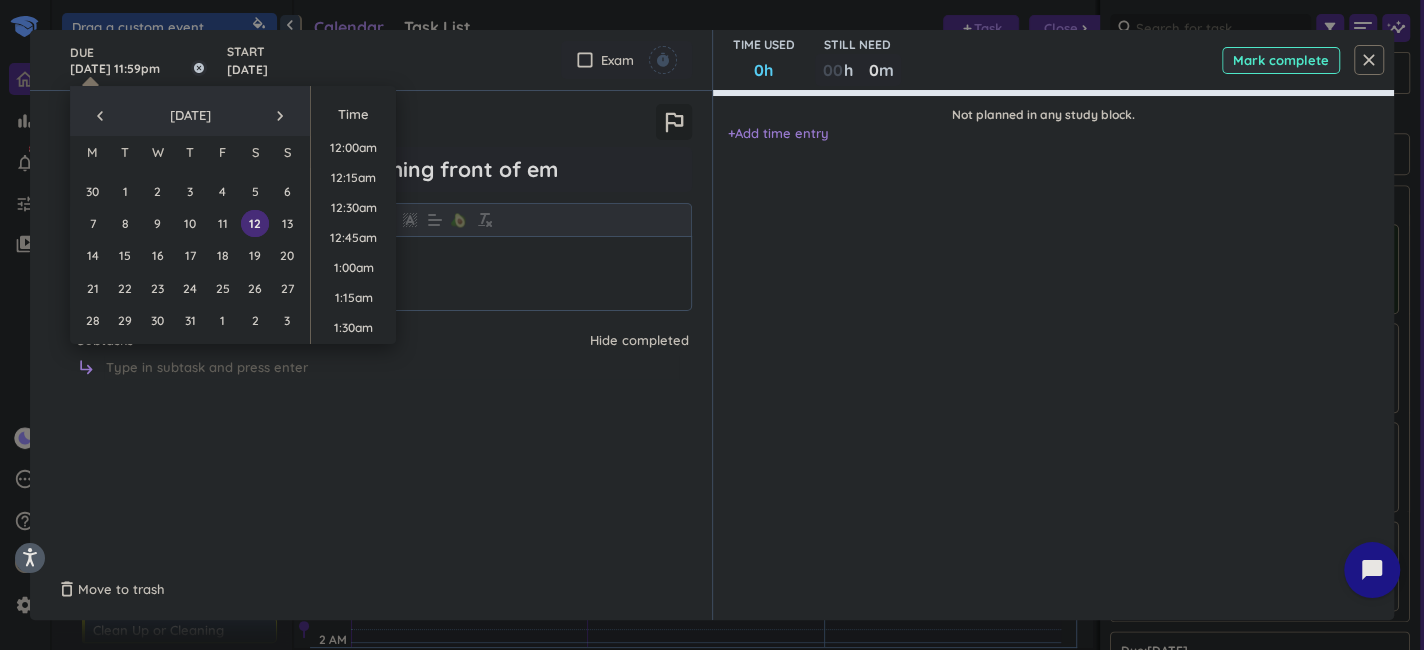 scroll, scrollTop: 2698, scrollLeft: 0, axis: vertical 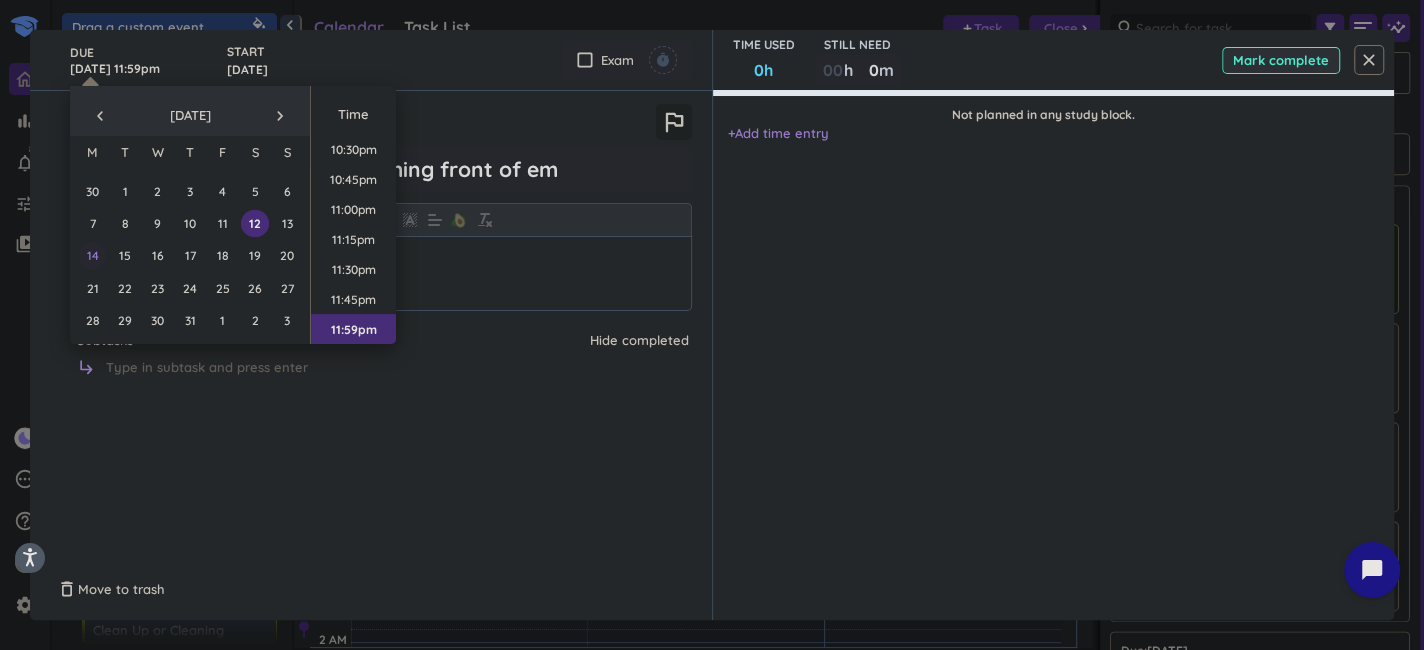 click on "14" at bounding box center (92, 255) 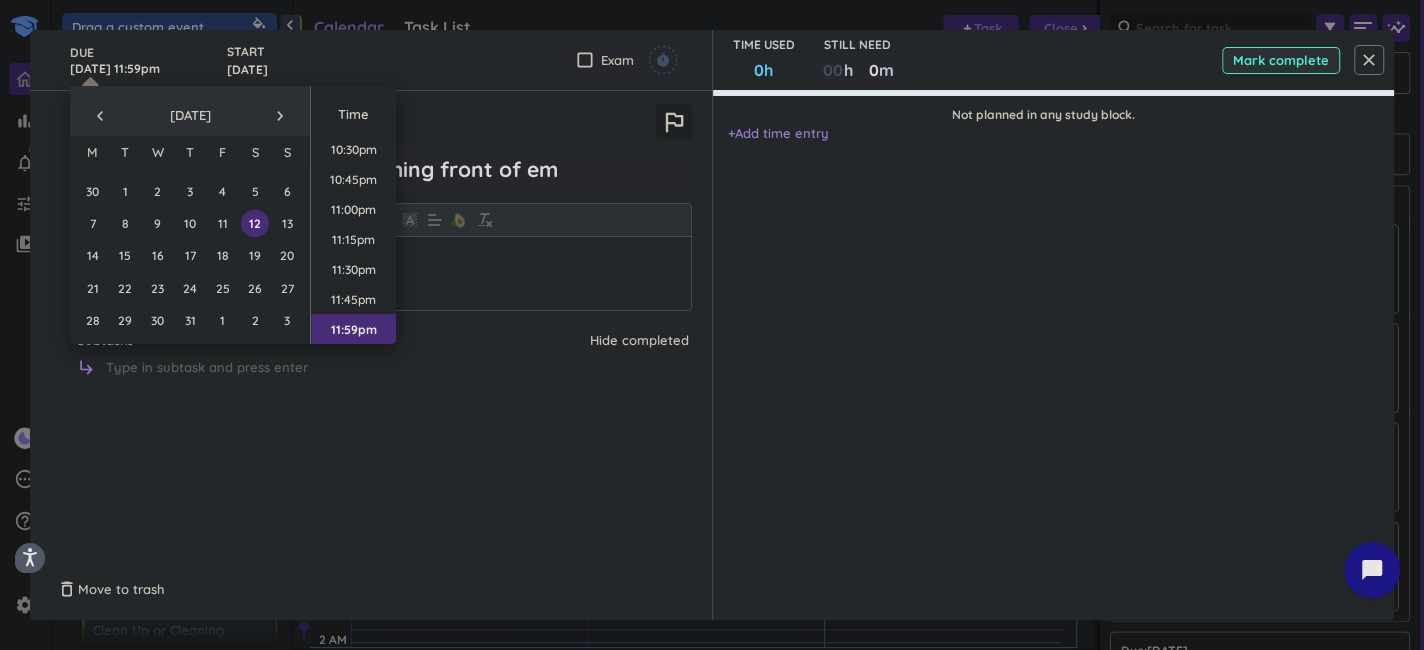 type on "[DATE] 11:59pm" 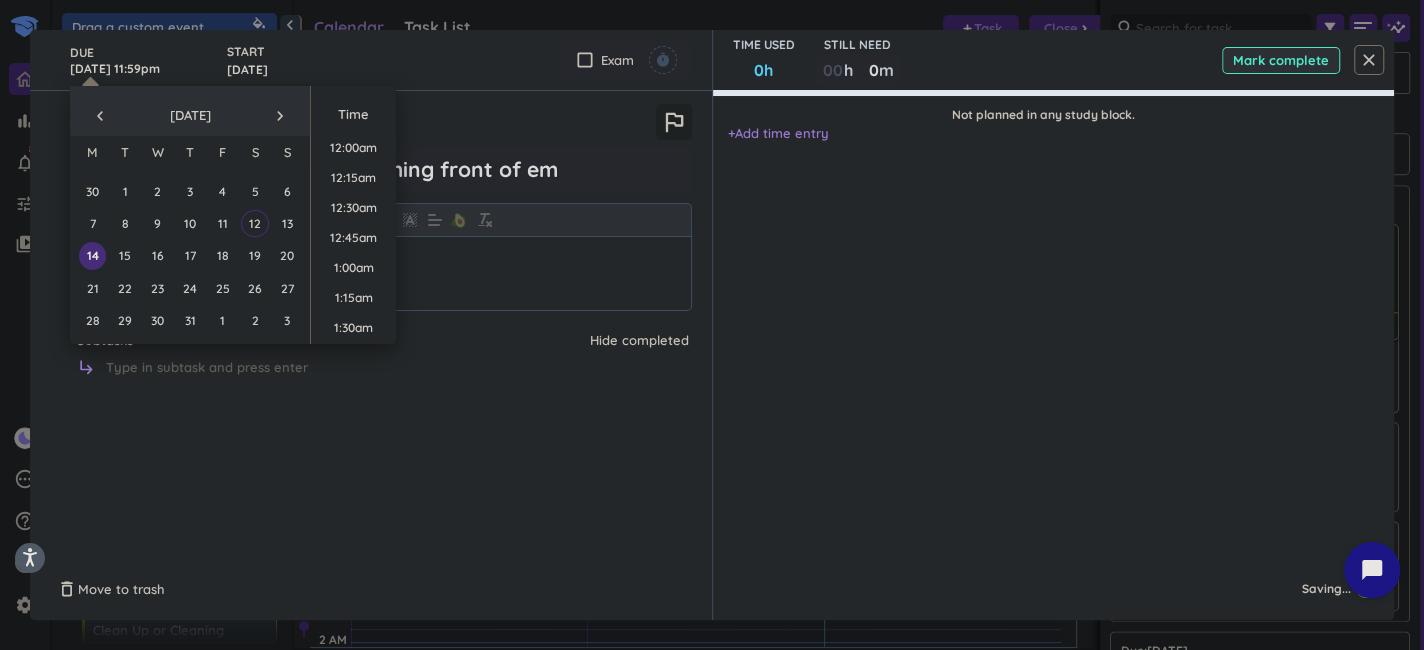 click on "close" at bounding box center (1369, 60) 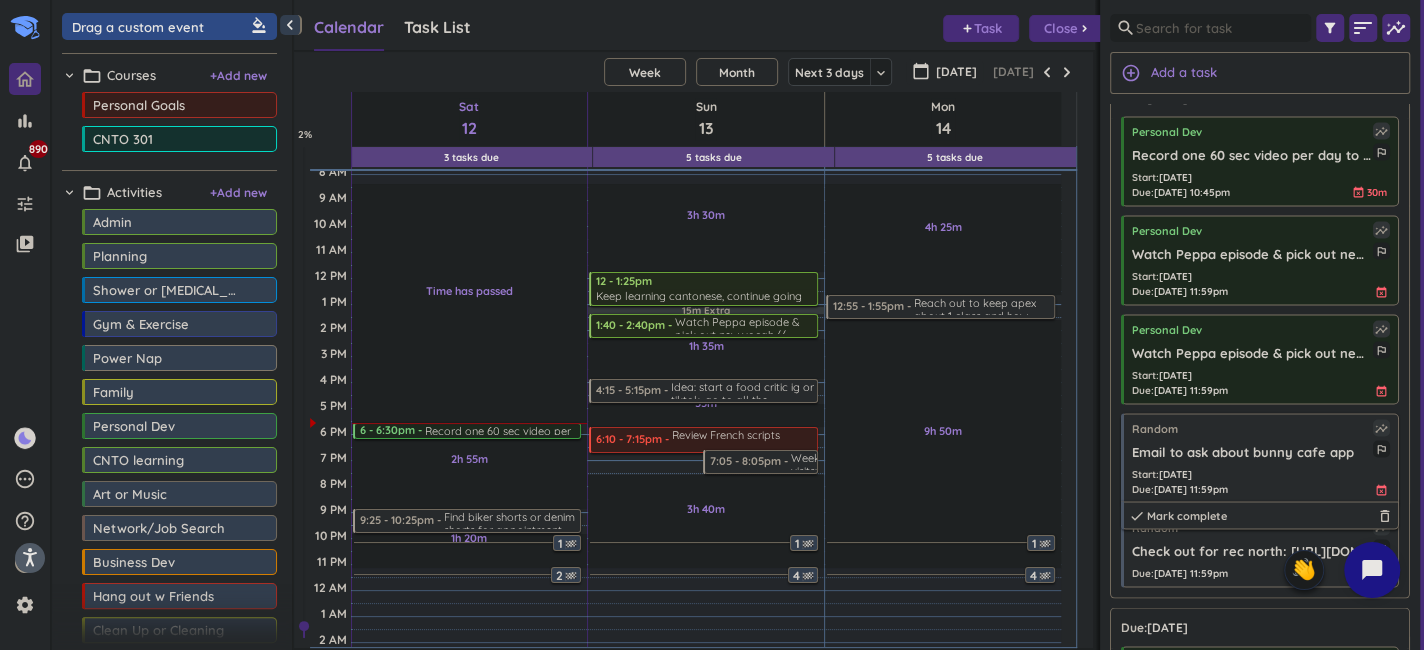 scroll, scrollTop: 2500, scrollLeft: 0, axis: vertical 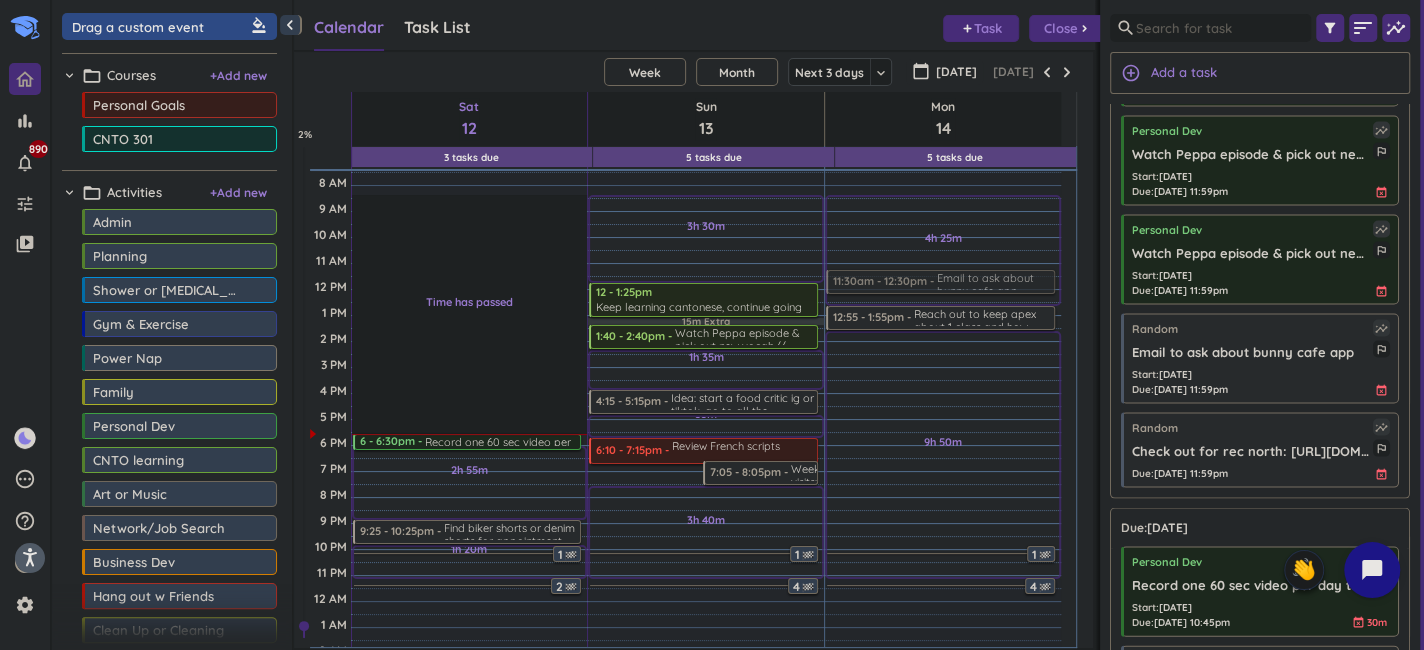 drag, startPoint x: 1259, startPoint y: 373, endPoint x: 925, endPoint y: 239, distance: 359.87775 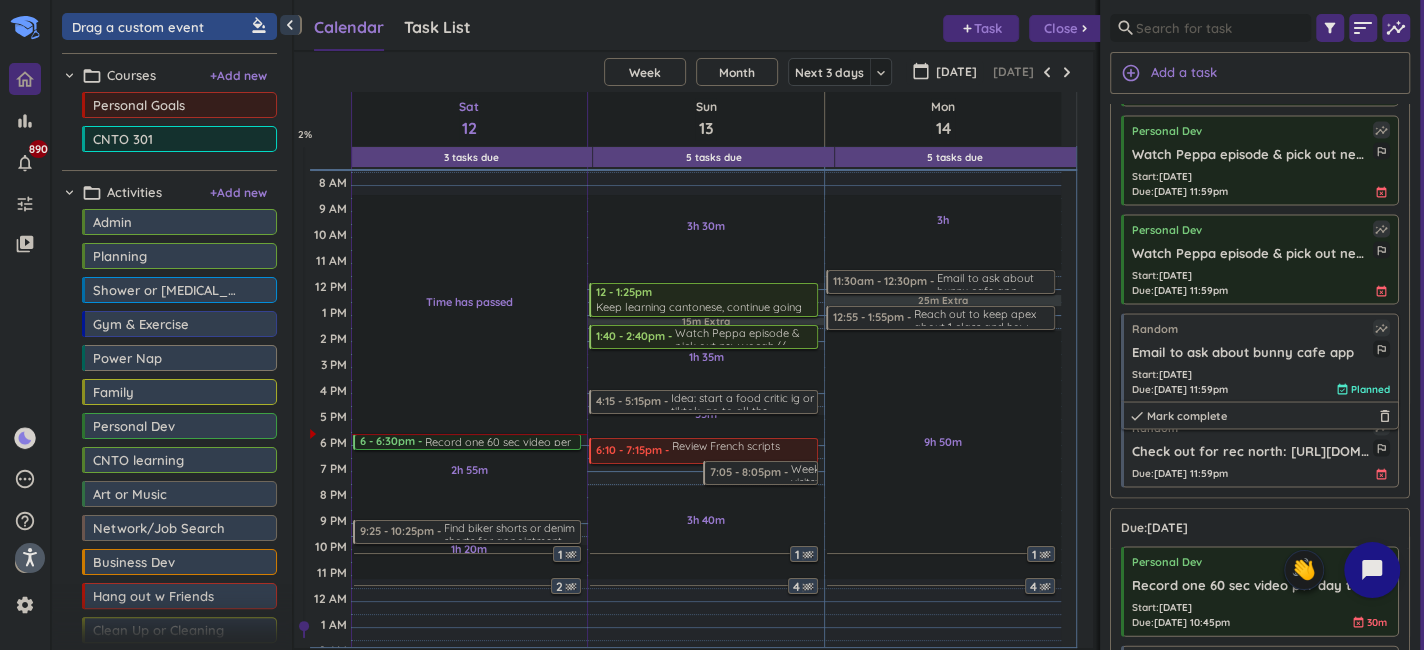click on "Accessibility Screen-Reader Guide, Feedback, and Issue Reporting | New window bar_chart notifications_none 890 tune video_library pending help_outline settings 9 / 9 check_circle_outline check_circle_outline check_circle_outline check_circle_outline check_circle_outline check_circle_outline check_circle_outline check_circle_outline check_circle_outline 🤘 ✨ ⚔️ 🎓 ♠️ 🦄 ⏳ close 👋 chevron_left Drag a custom event format_color_fill chevron_right folder_open Courses   +  Add new drag_indicator Personal Goals more_horiz drag_indicator CNTO 301 more_horiz chevron_right folder_open Activities   +  Add new drag_indicator Admin more_horiz drag_indicator Planning more_horiz drag_indicator Shower or [MEDICAL_DATA] more_horiz drag_indicator Gym & Exercise more_horiz drag_indicator Power Nap more_horiz drag_indicator Family more_horiz drag_indicator Personal Dev more_horiz drag_indicator CNTO learning more_horiz drag_indicator Art or Music more_horiz drag_indicator Network/Job Search more_horiz more_horiz" at bounding box center (712, 325) 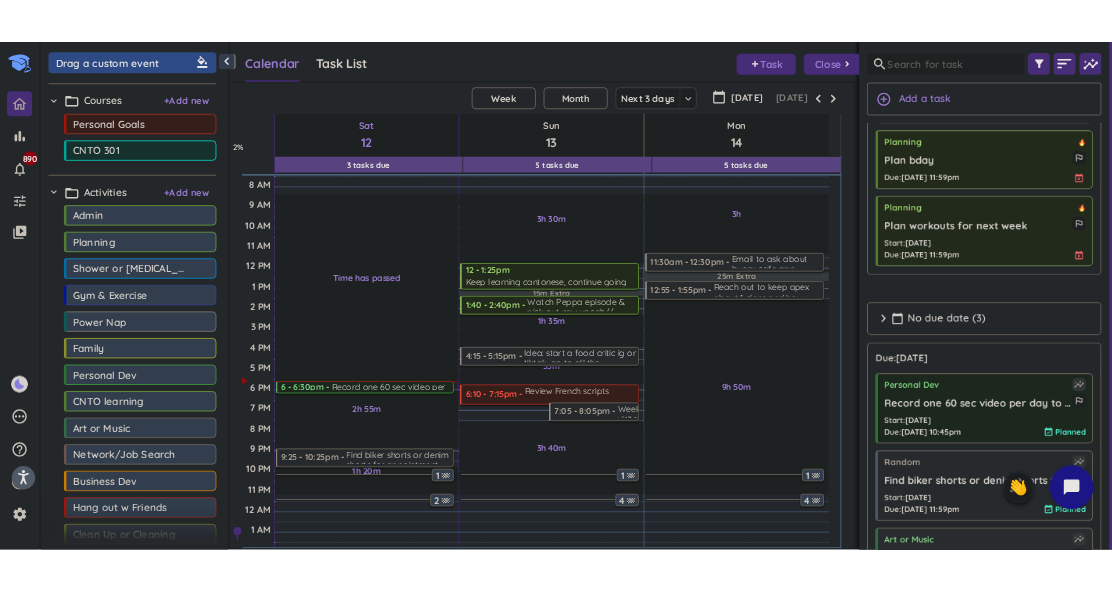 scroll, scrollTop: 600, scrollLeft: 0, axis: vertical 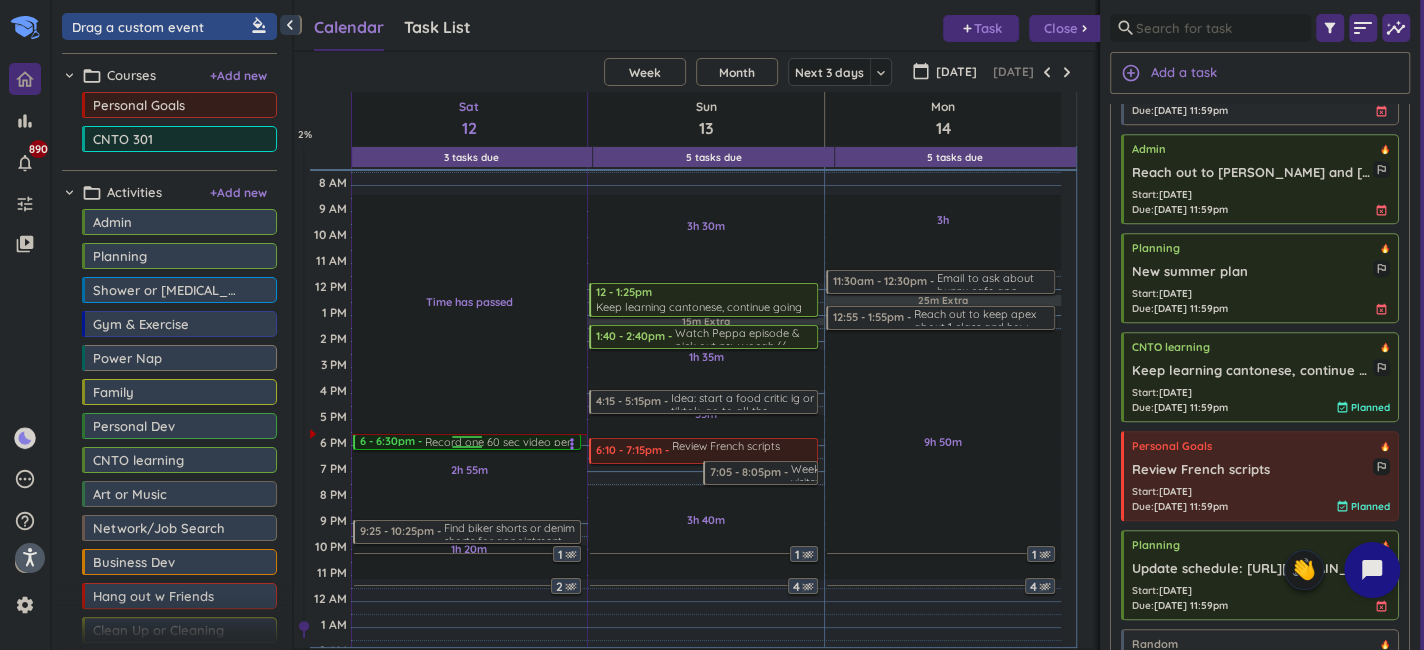 click at bounding box center (468, 440) 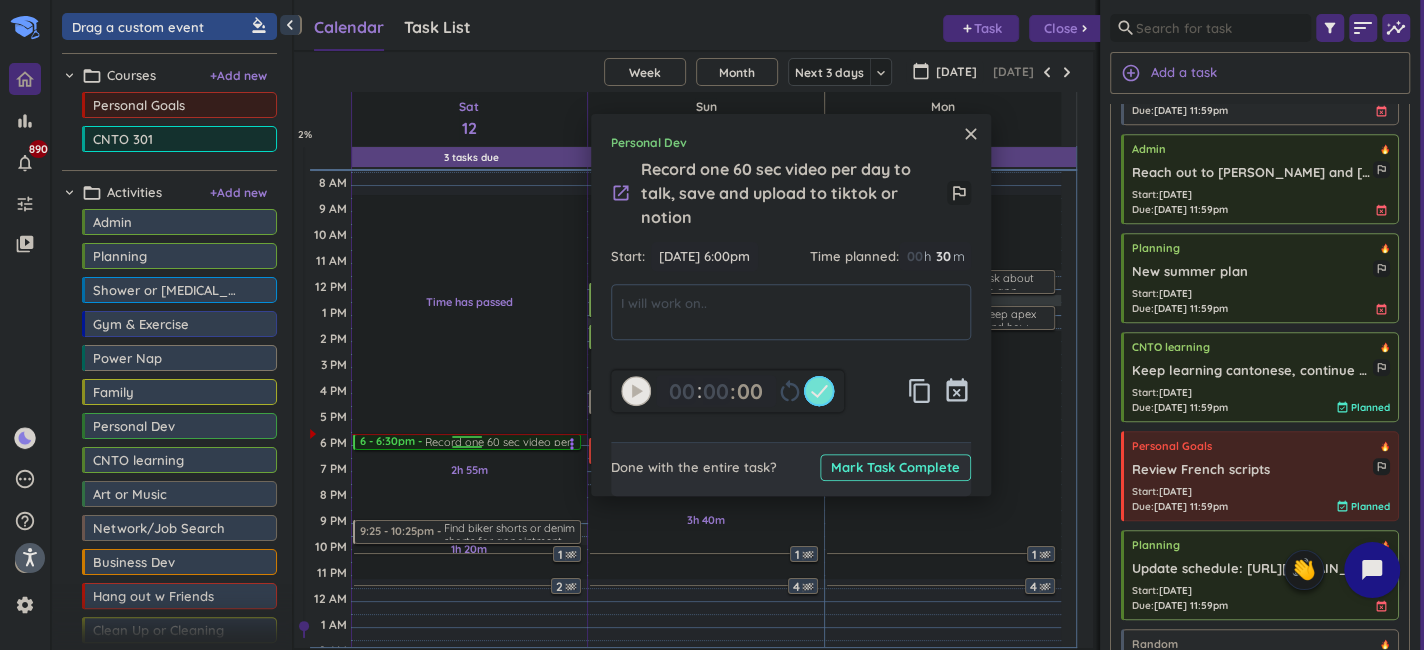 click 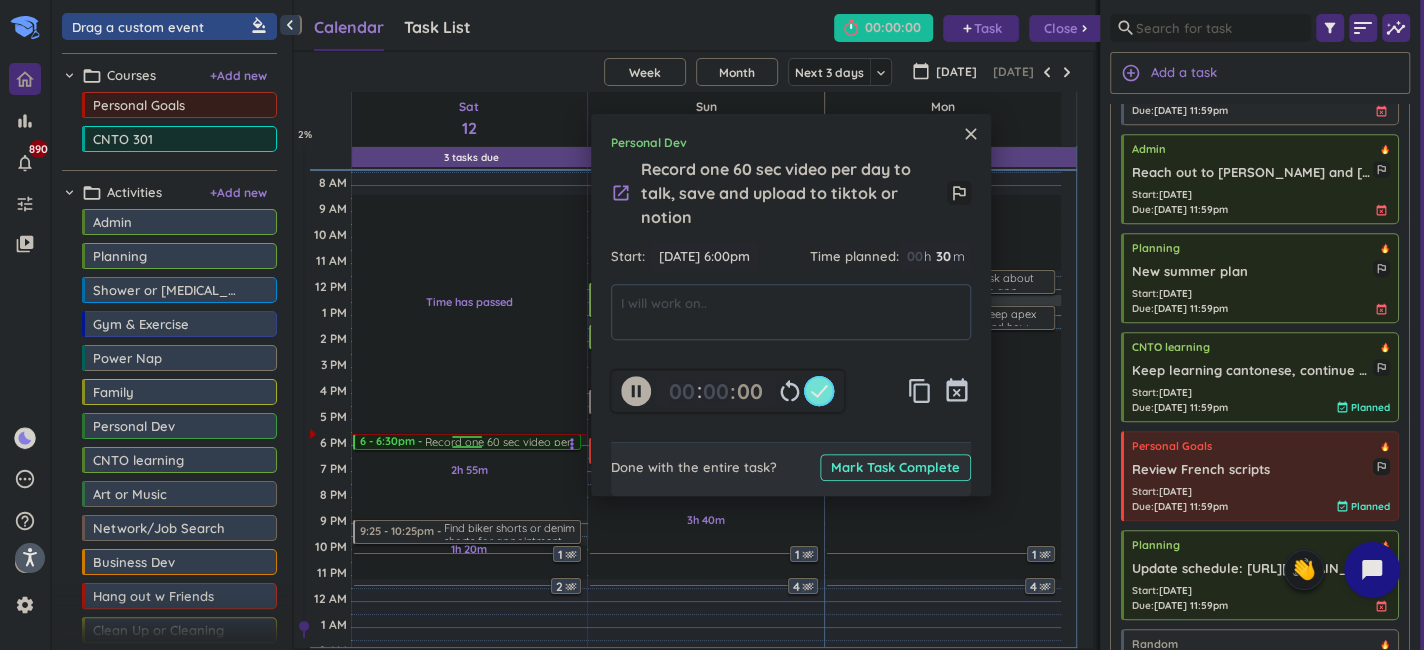 type on "00" 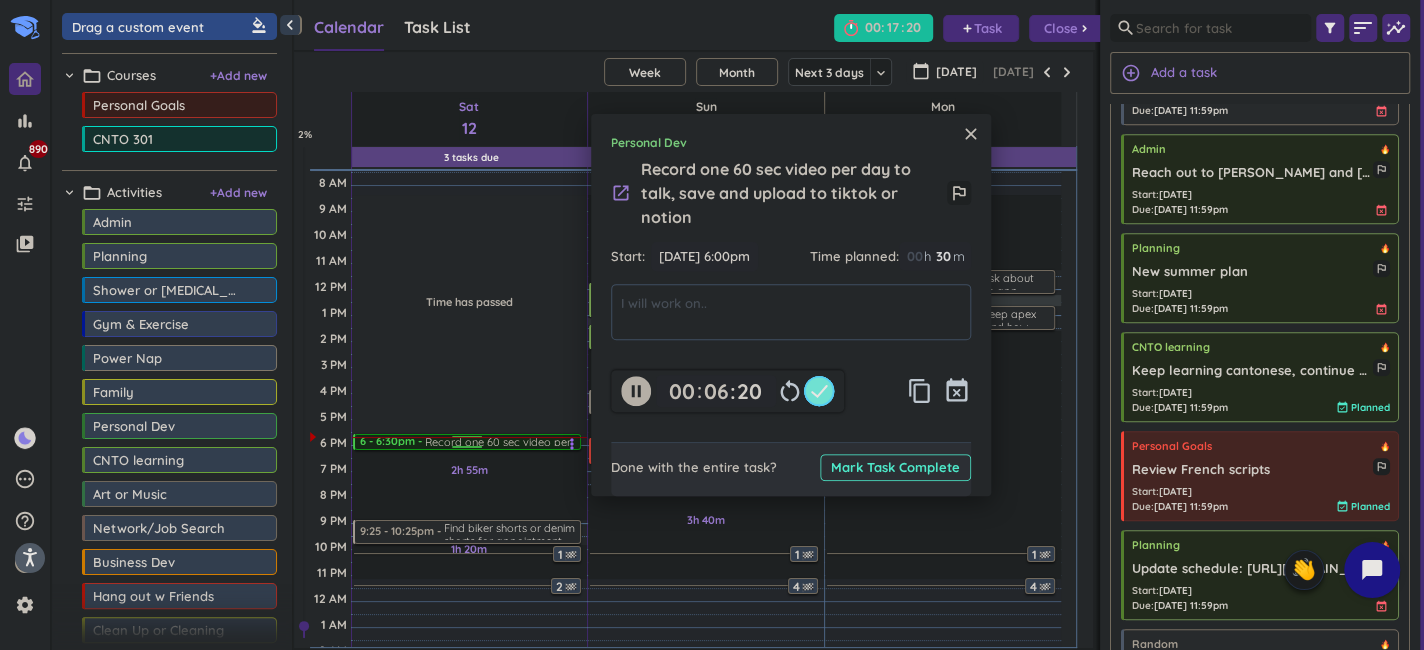type on "17" 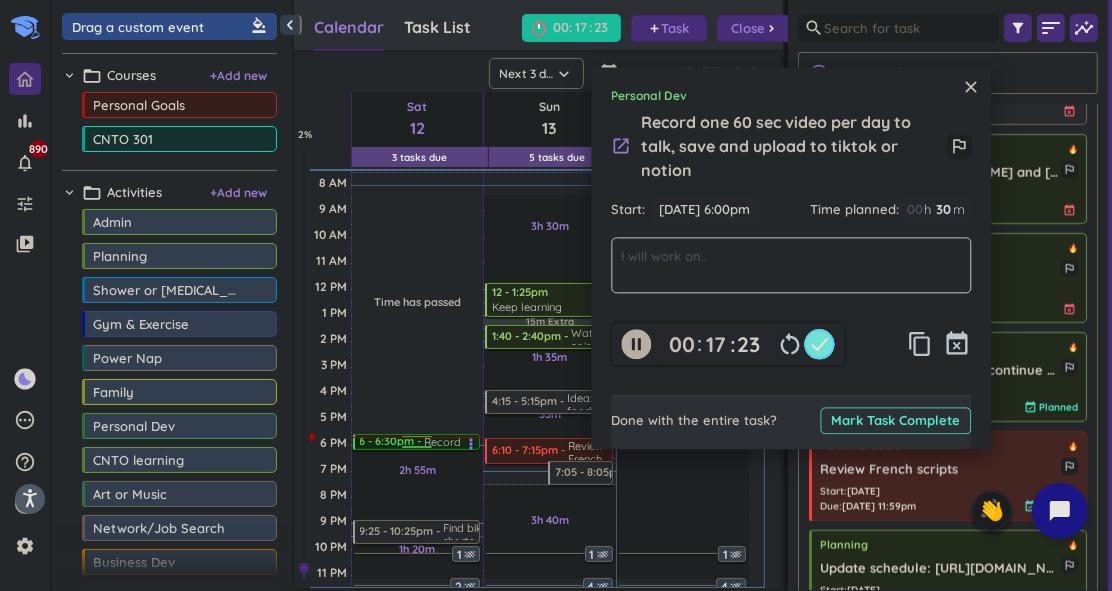scroll, scrollTop: 16, scrollLeft: 15, axis: both 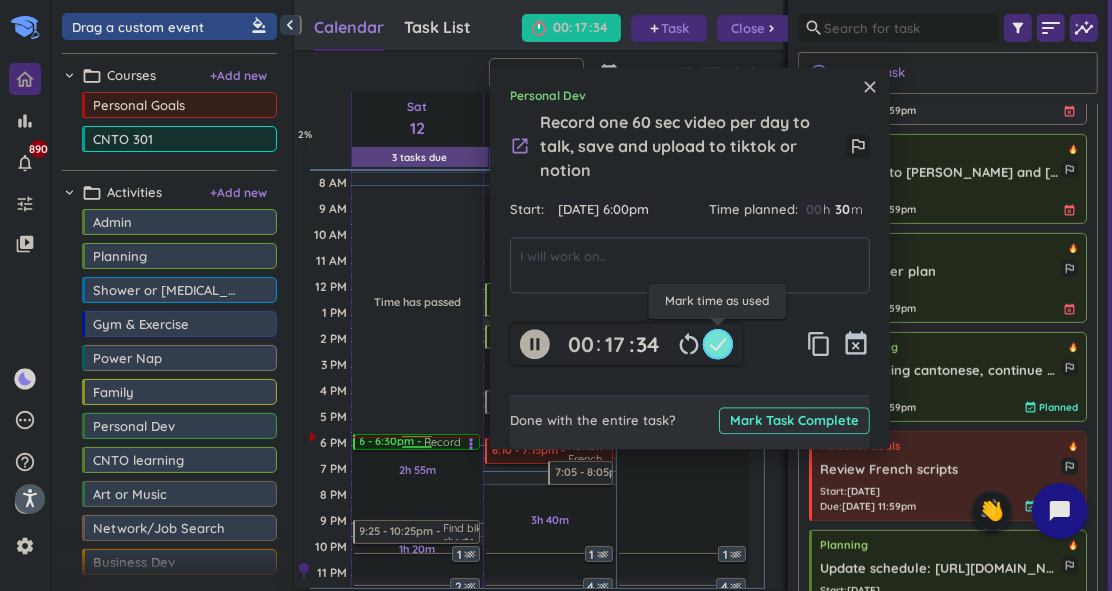 click 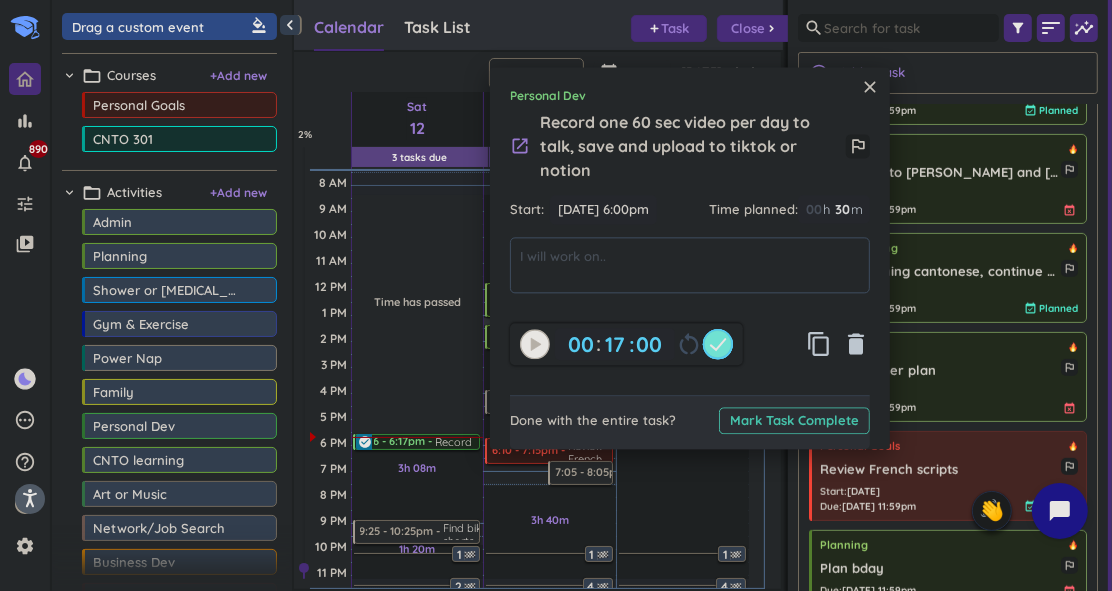click on "Mark Task Complete" at bounding box center (794, 420) 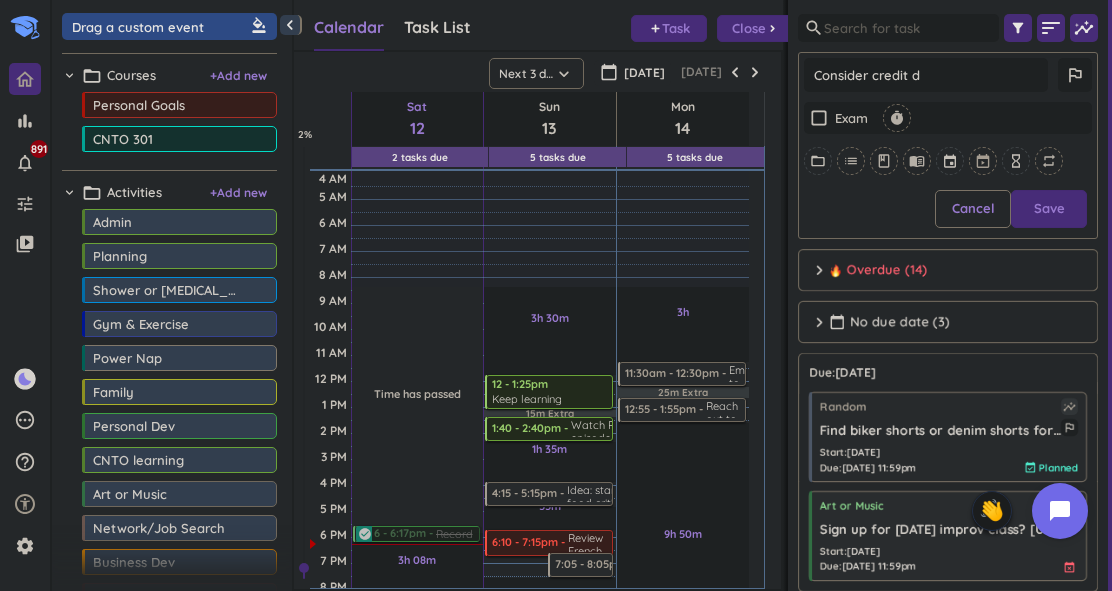 scroll, scrollTop: 0, scrollLeft: 0, axis: both 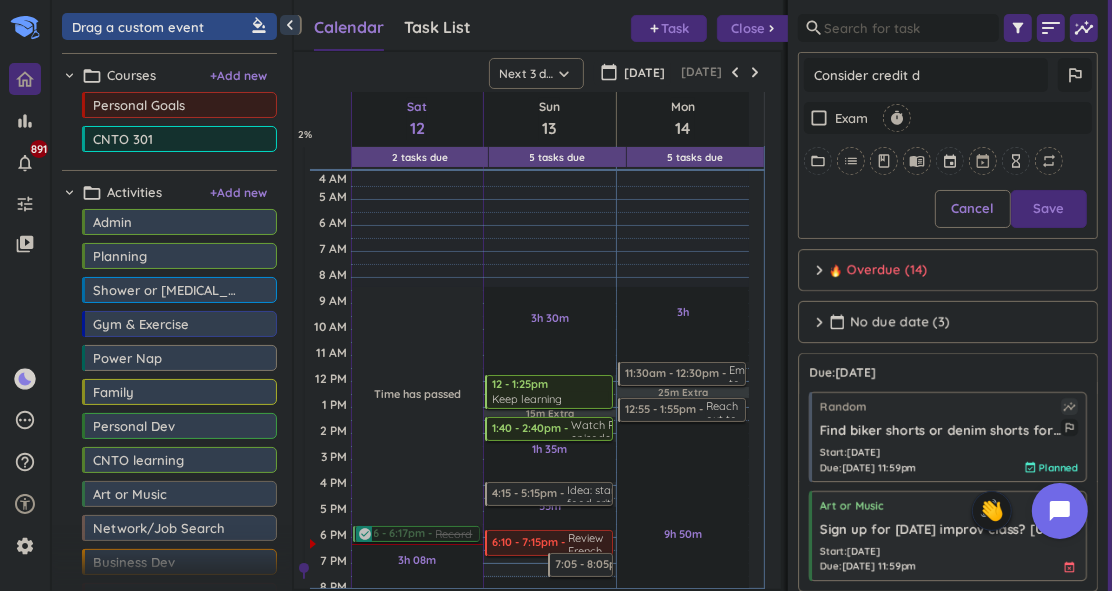 type on "Consider credit d-" 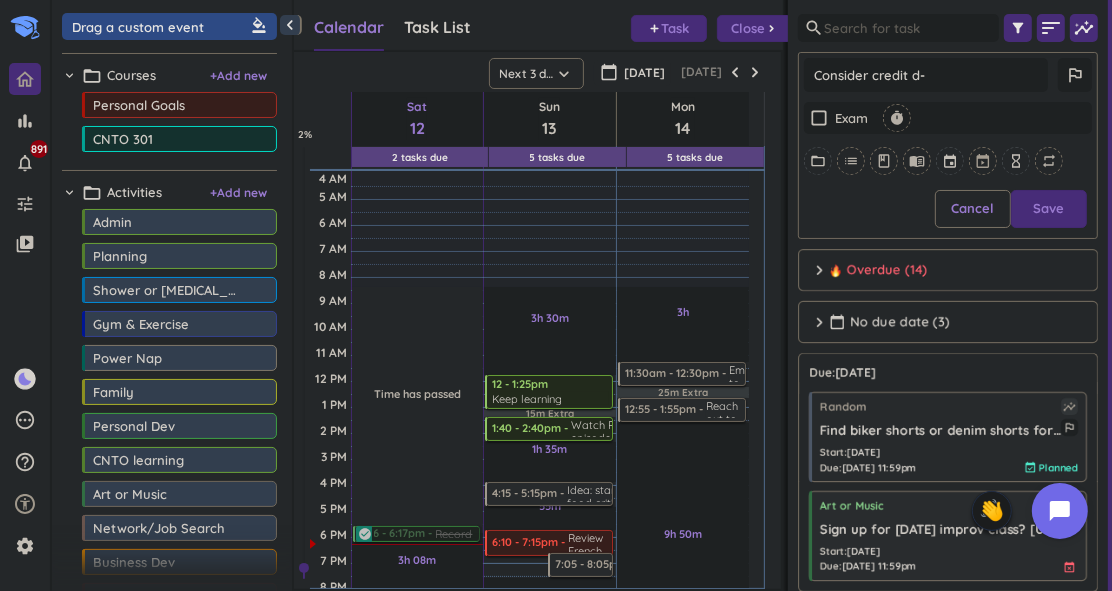 scroll, scrollTop: 16, scrollLeft: 15, axis: both 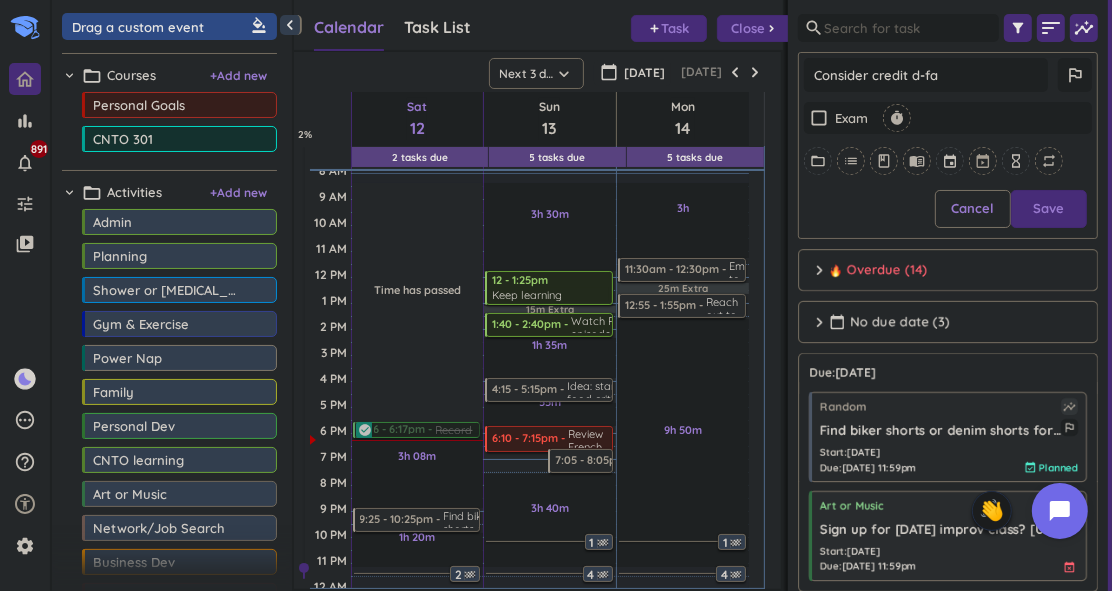 type on "Consider credit d-fal" 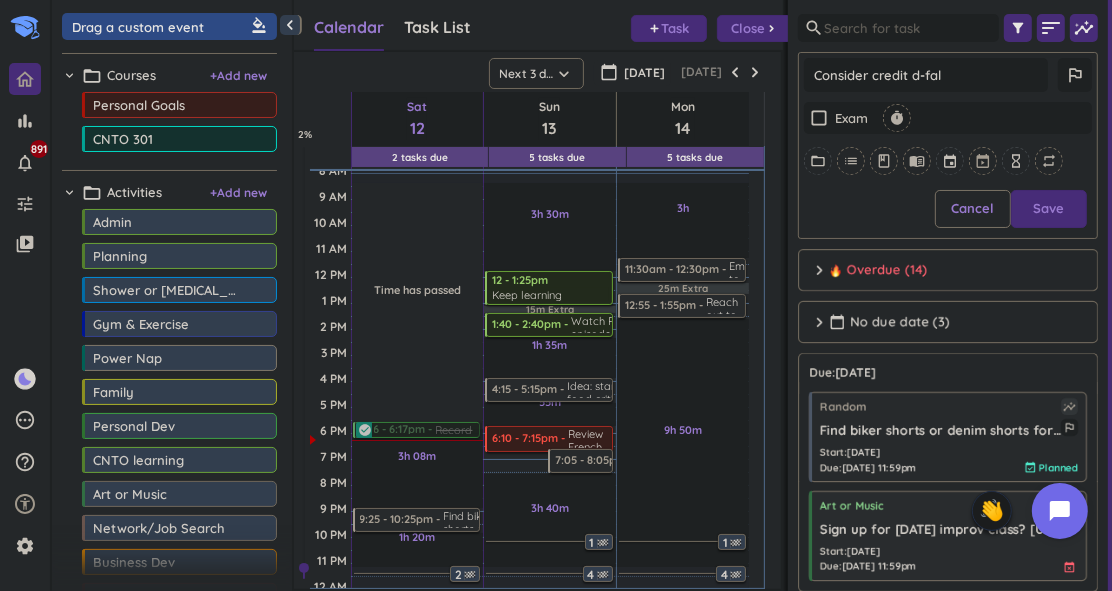 type on "x" 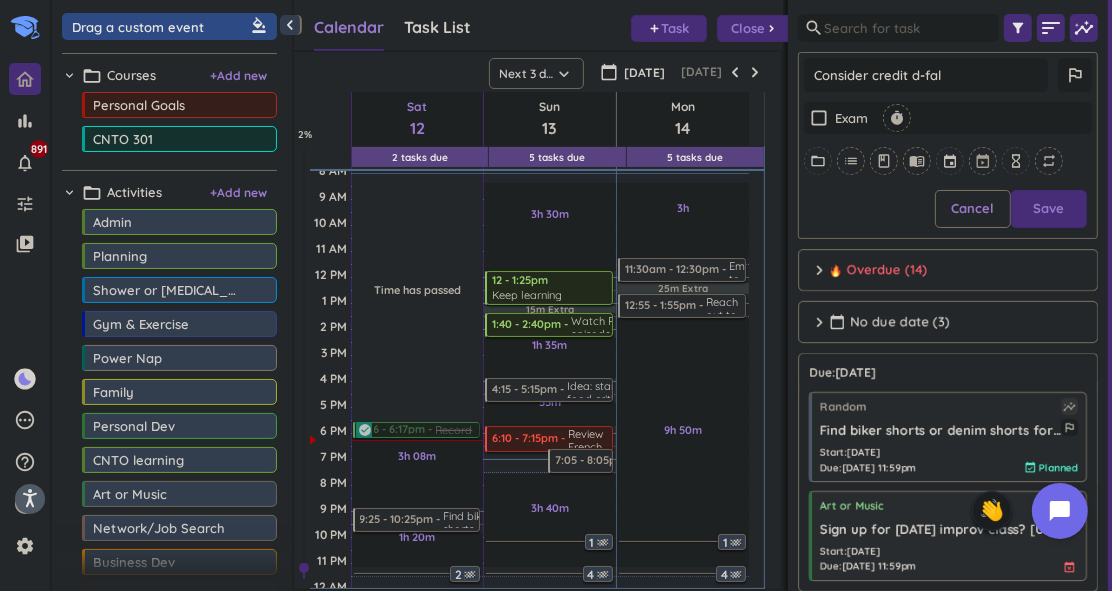 type on "Consider credit d-fale" 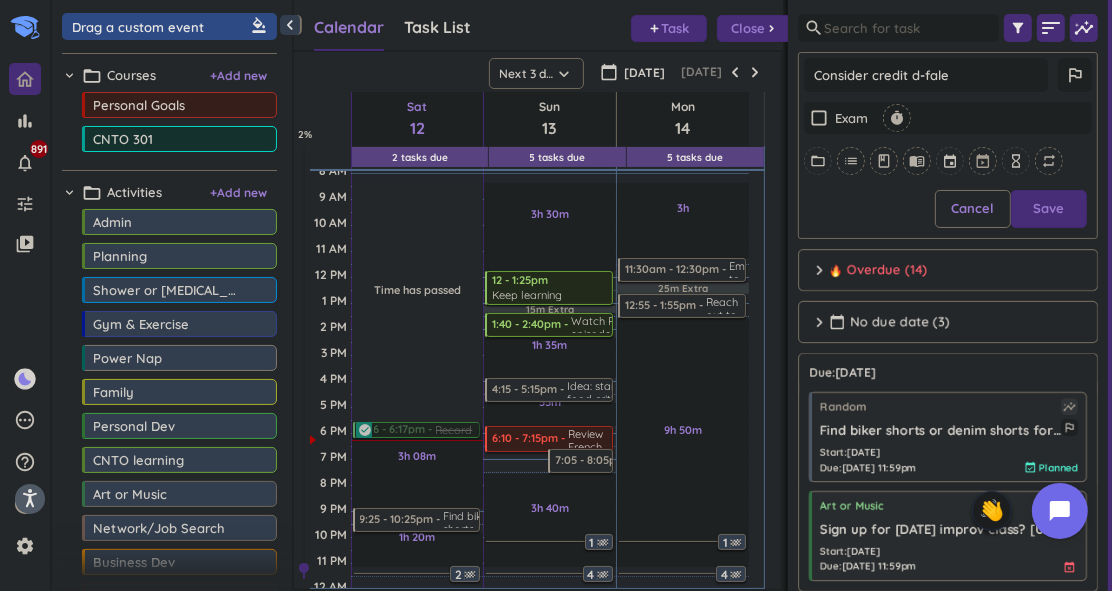 type on "Consider credit d-fale" 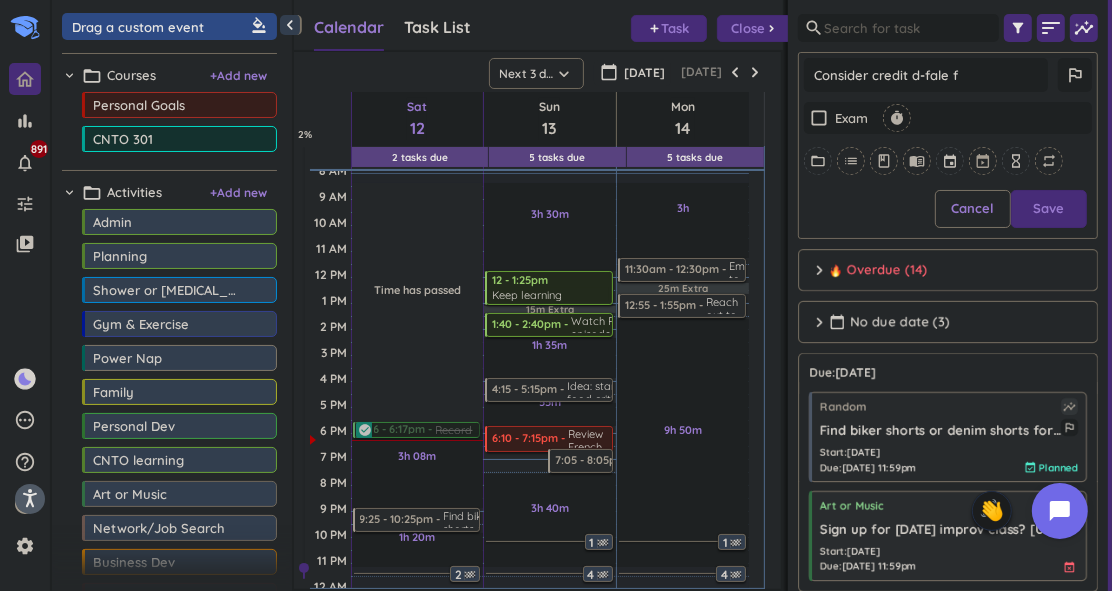 type on "Consider credit d-fale fo" 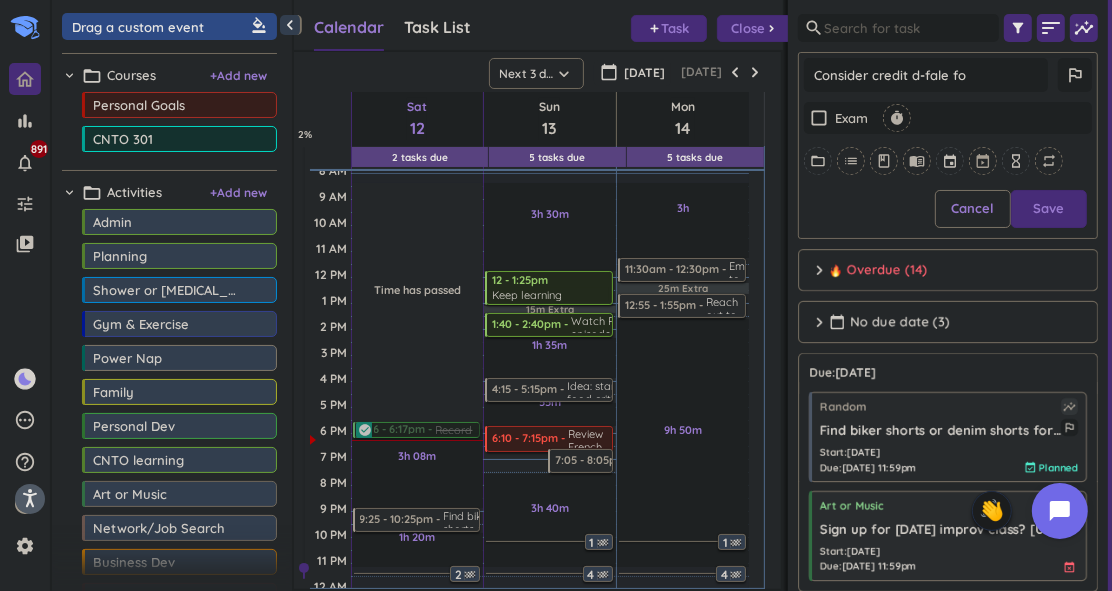 type on "x" 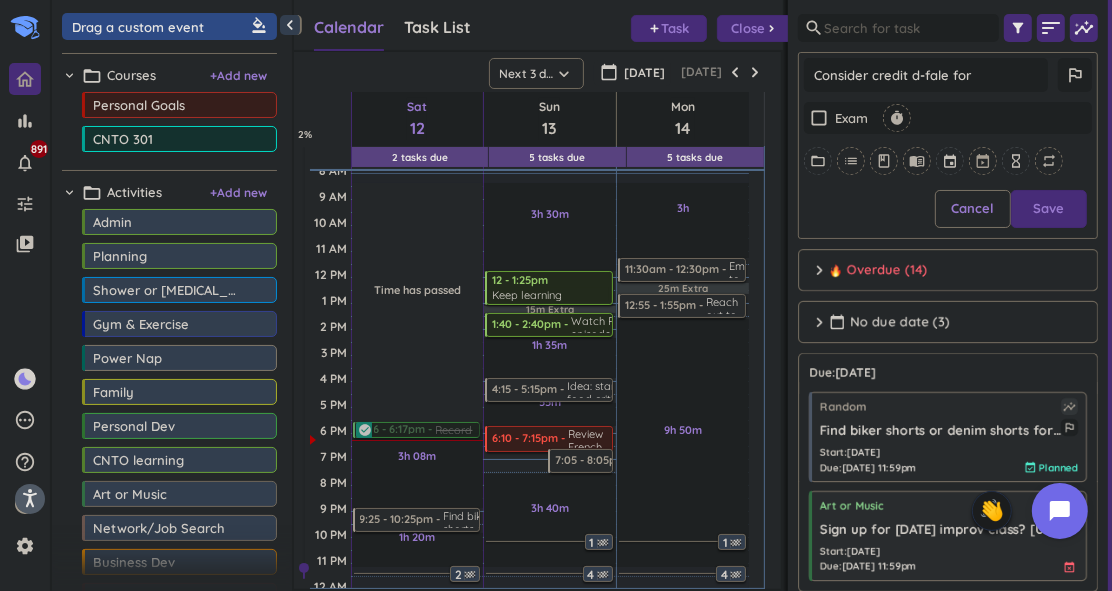 type on "x" 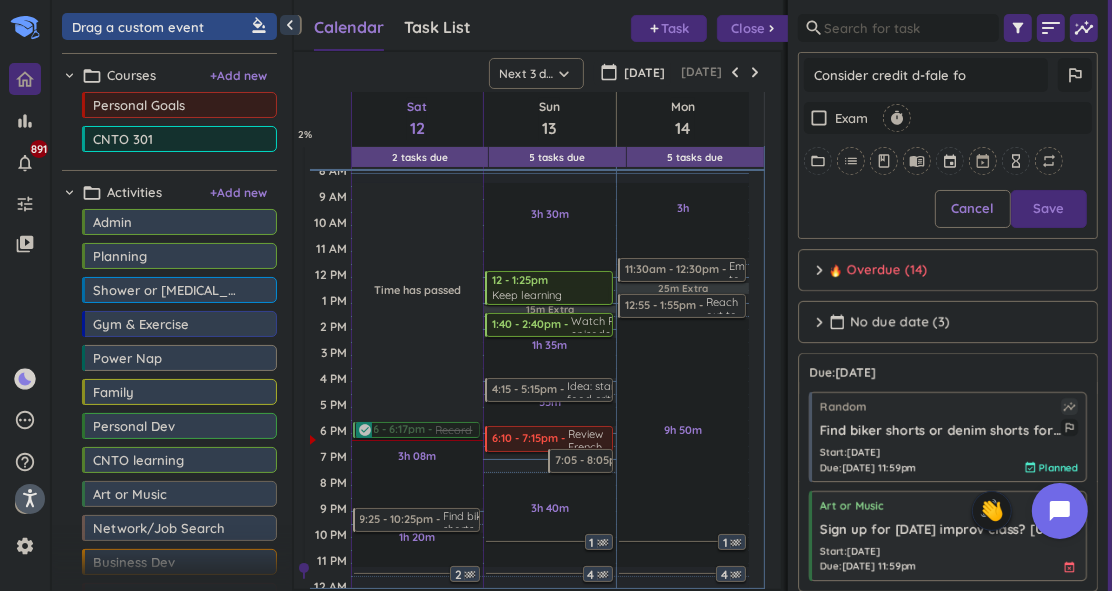 type on "Consider credit d-fale f" 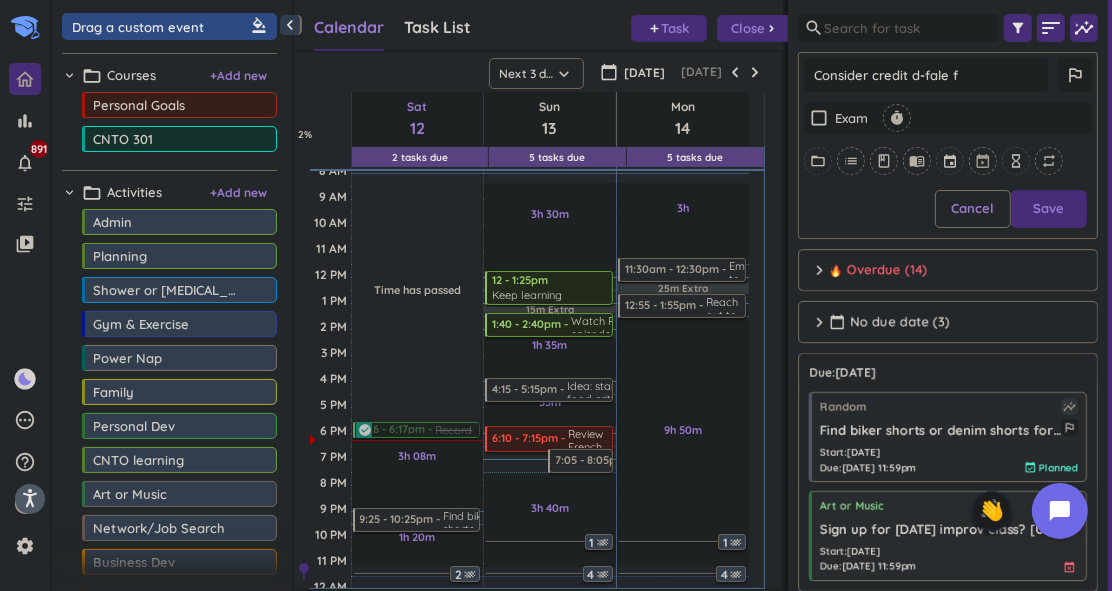 type on "x" 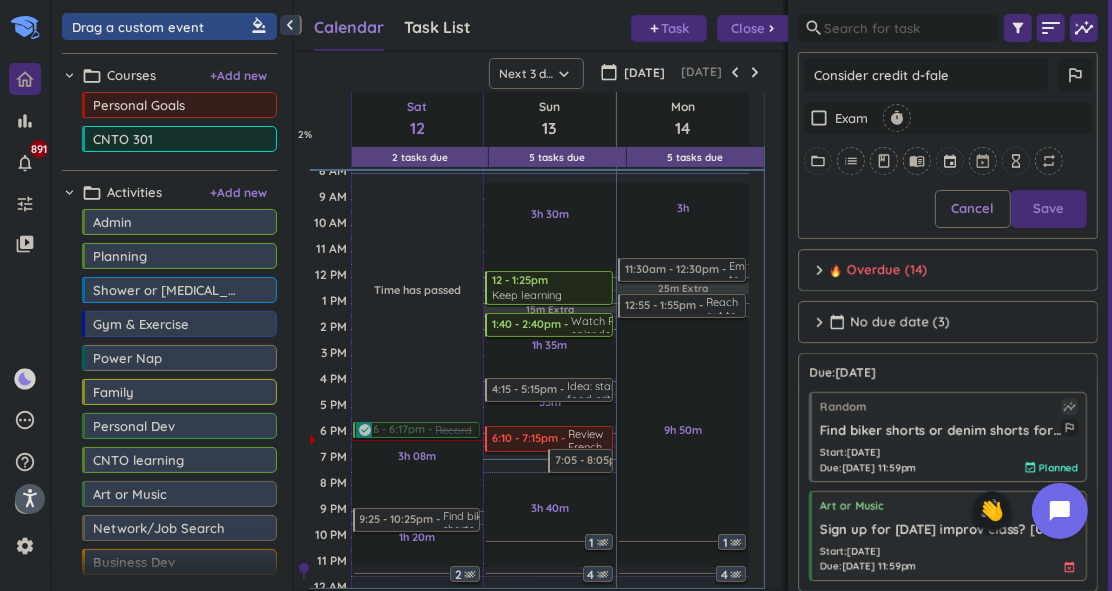 type on "Consider credit d-fal" 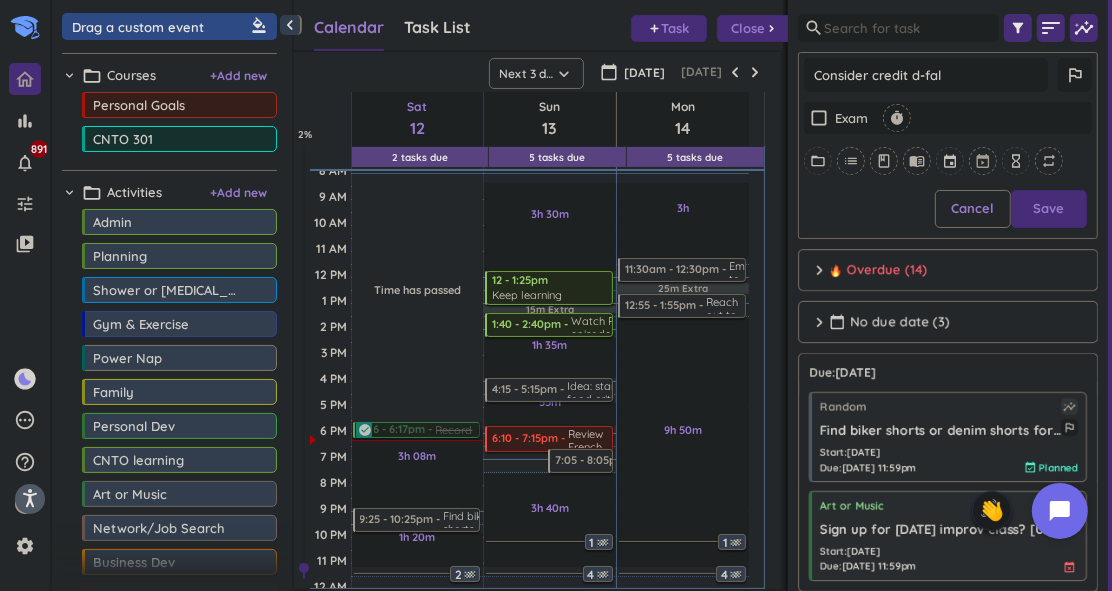 type on "Consider credit d-fa" 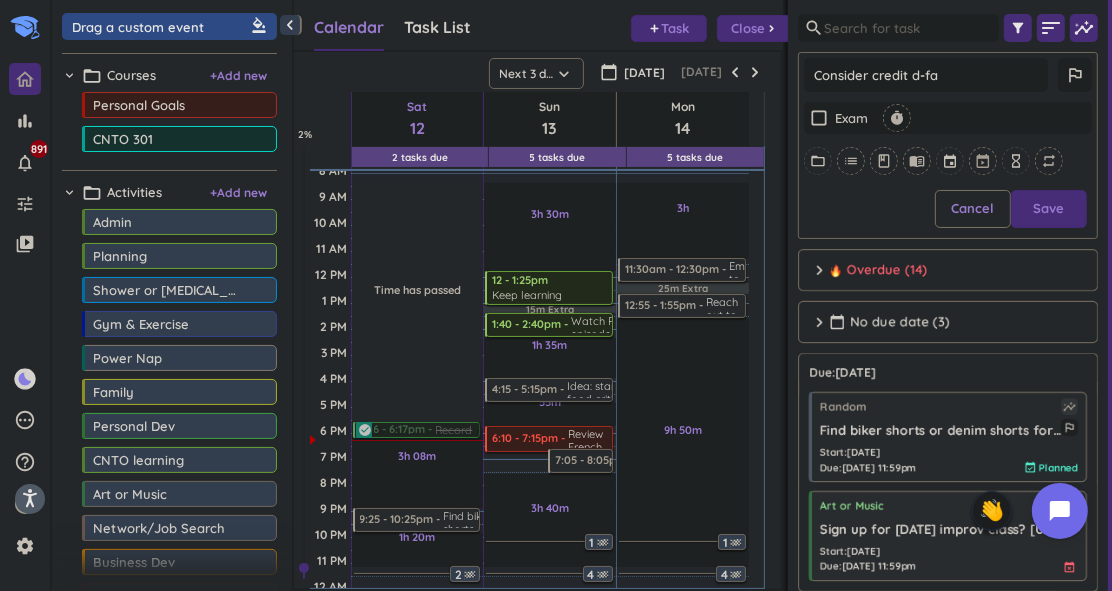 type on "x" 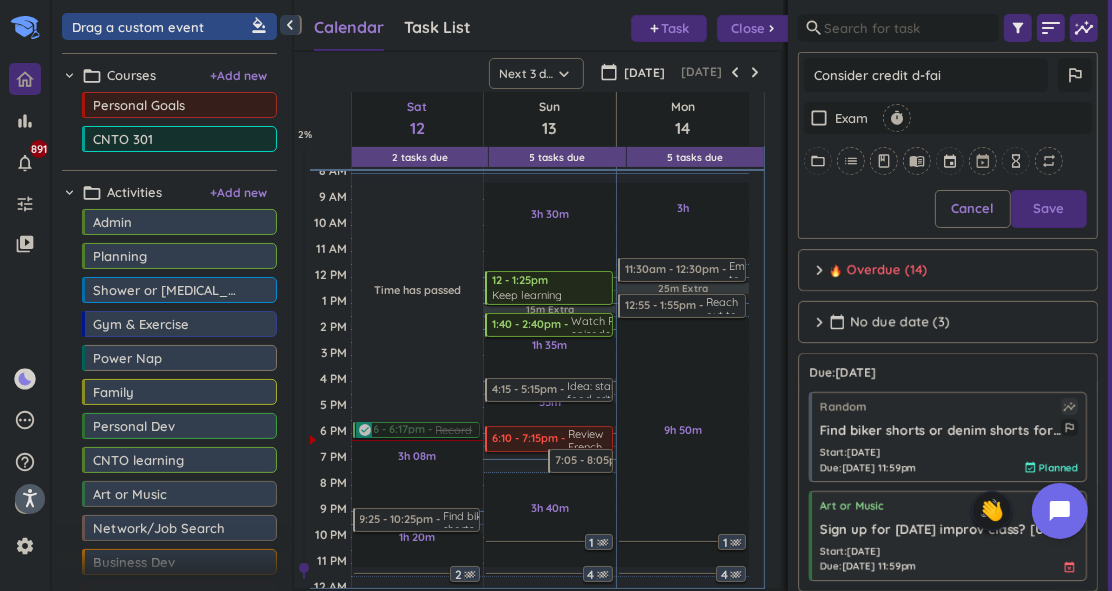 type on "Consider credit d-fail" 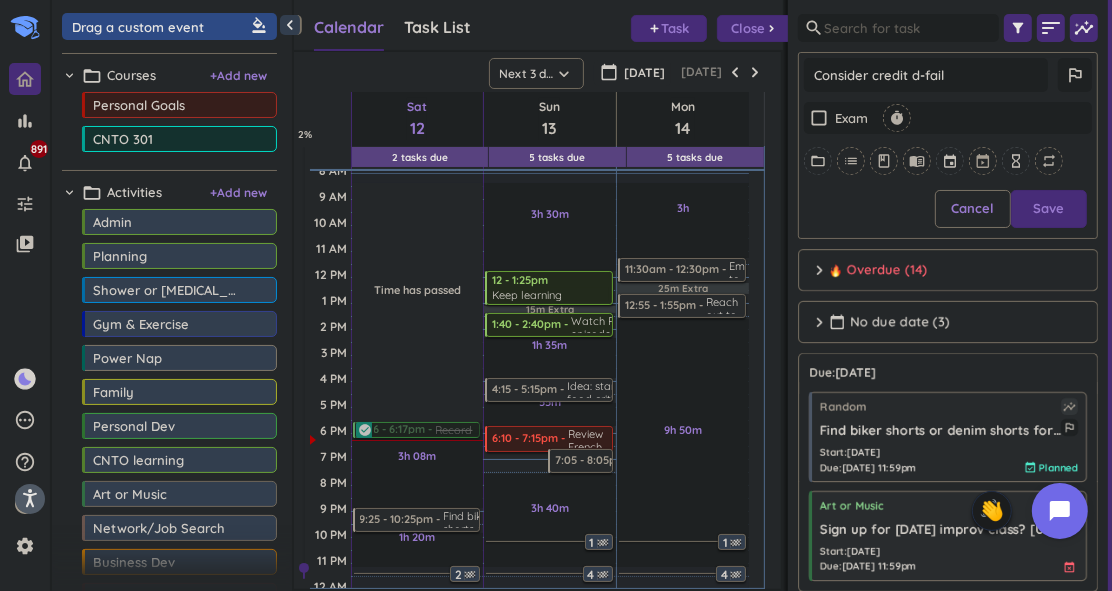 type on "Consider credit d-fail" 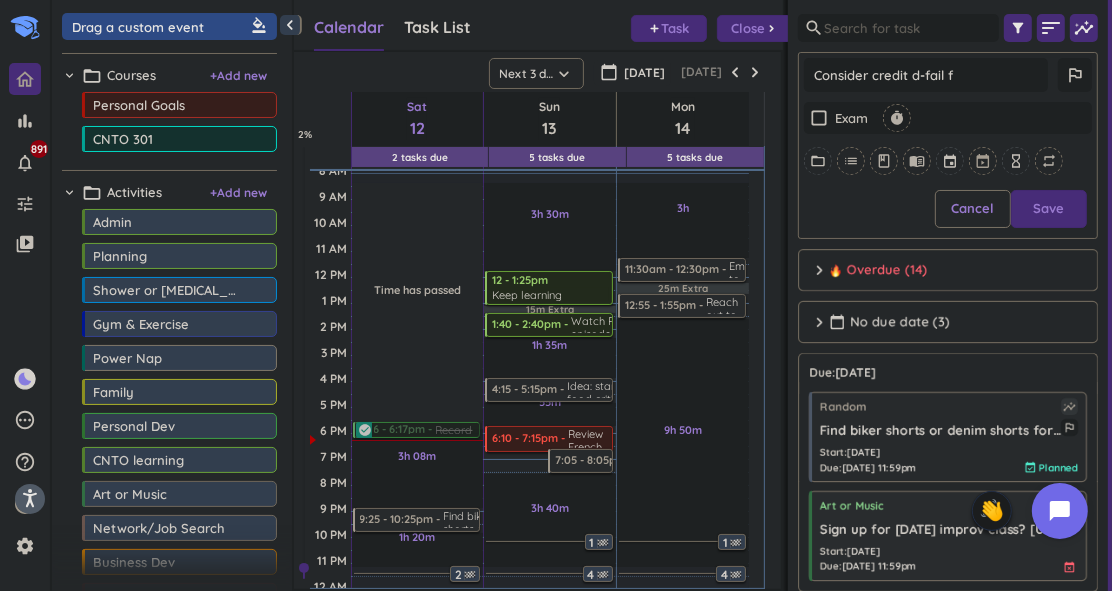 type on "x" 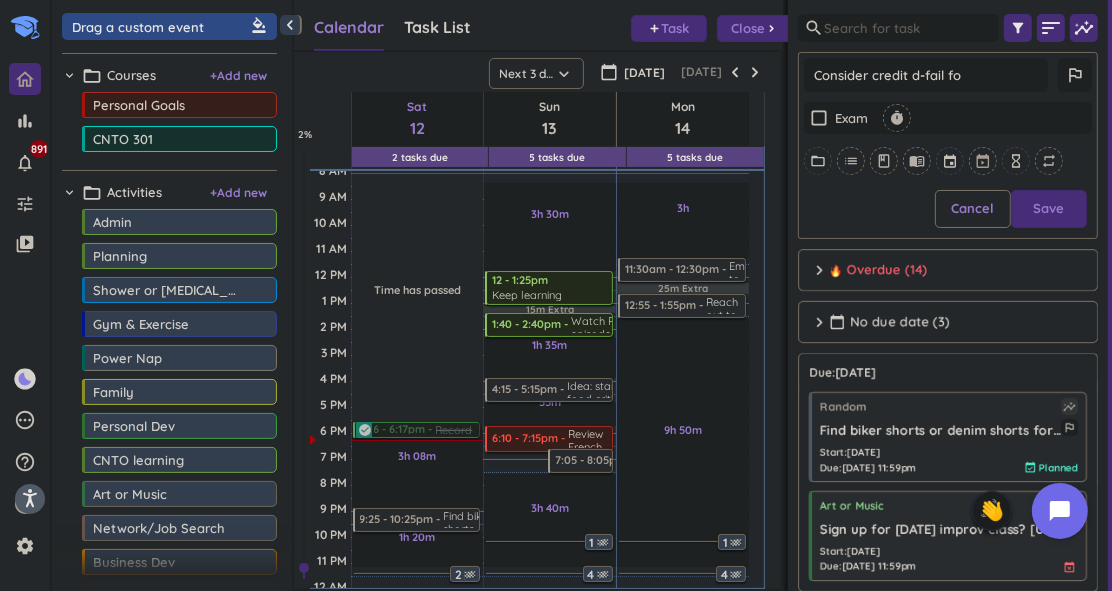 type on "x" 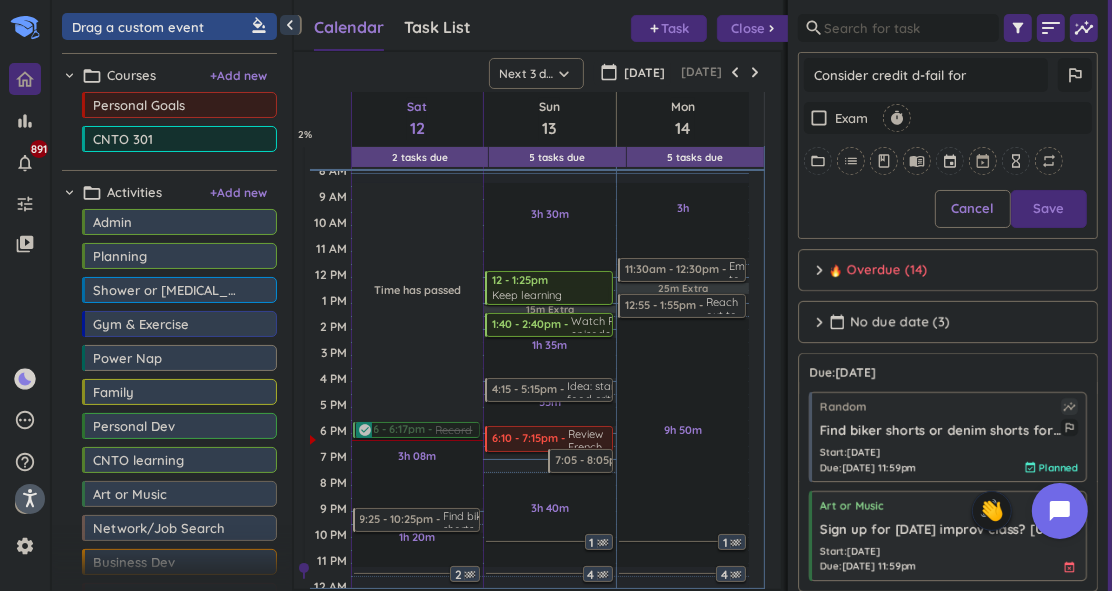type on "x" 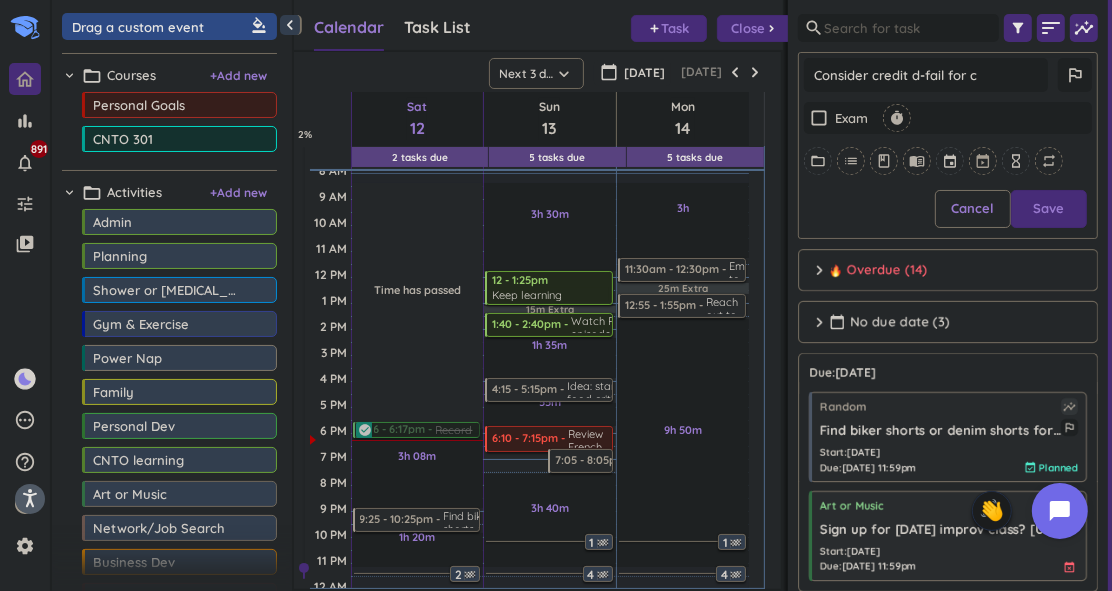 type on "Consider credit d-fail for co" 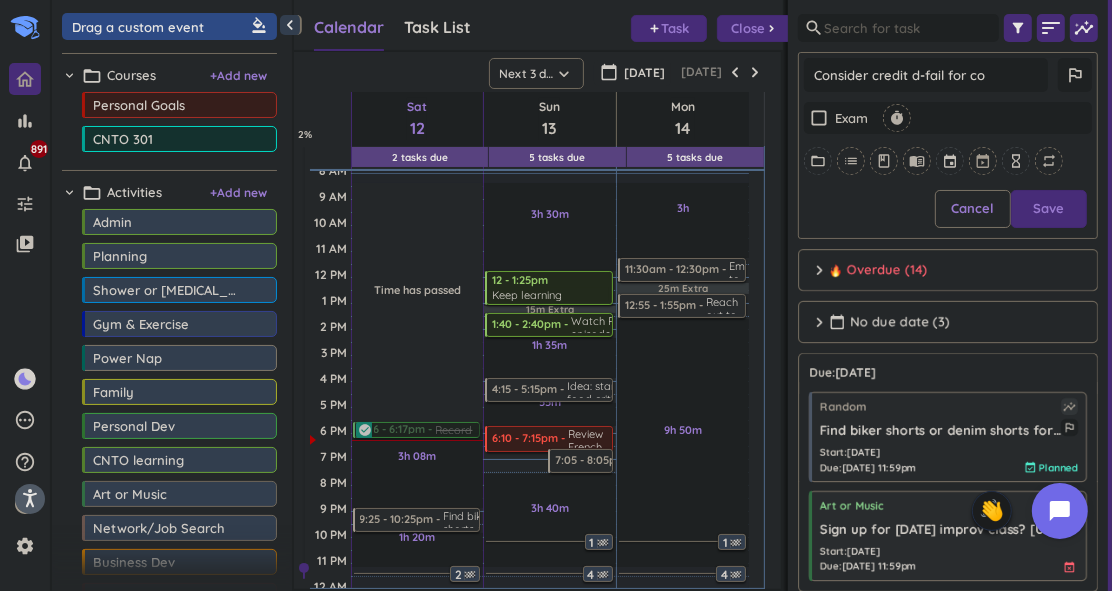 type on "x" 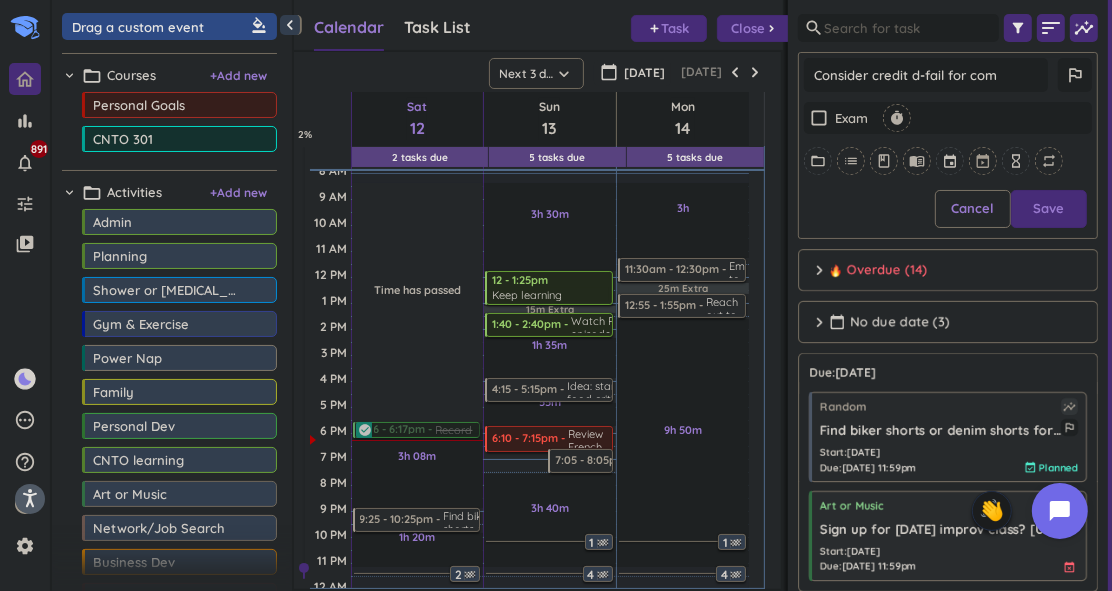type on "Consider credit d-fail for comm" 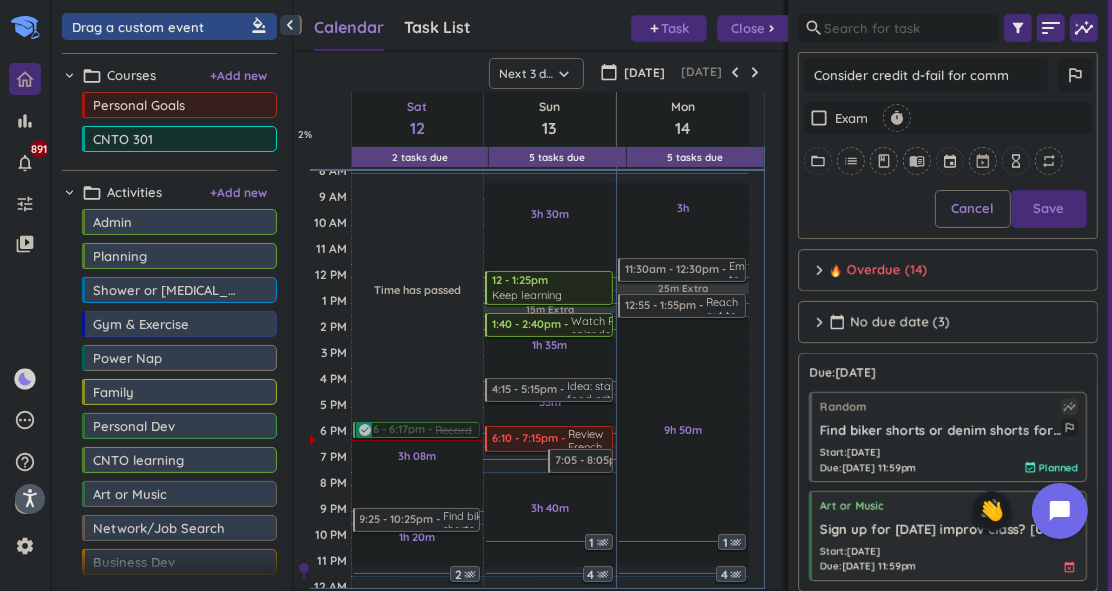 type on "Consider credit d-fail for comm" 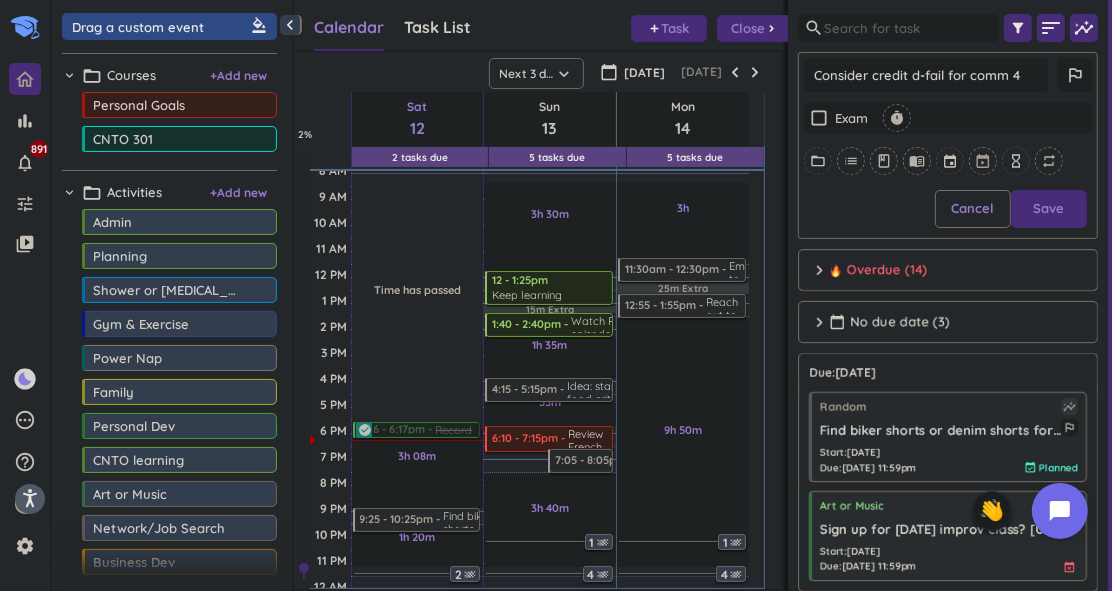 type on "Consider credit d-fail for comm 48" 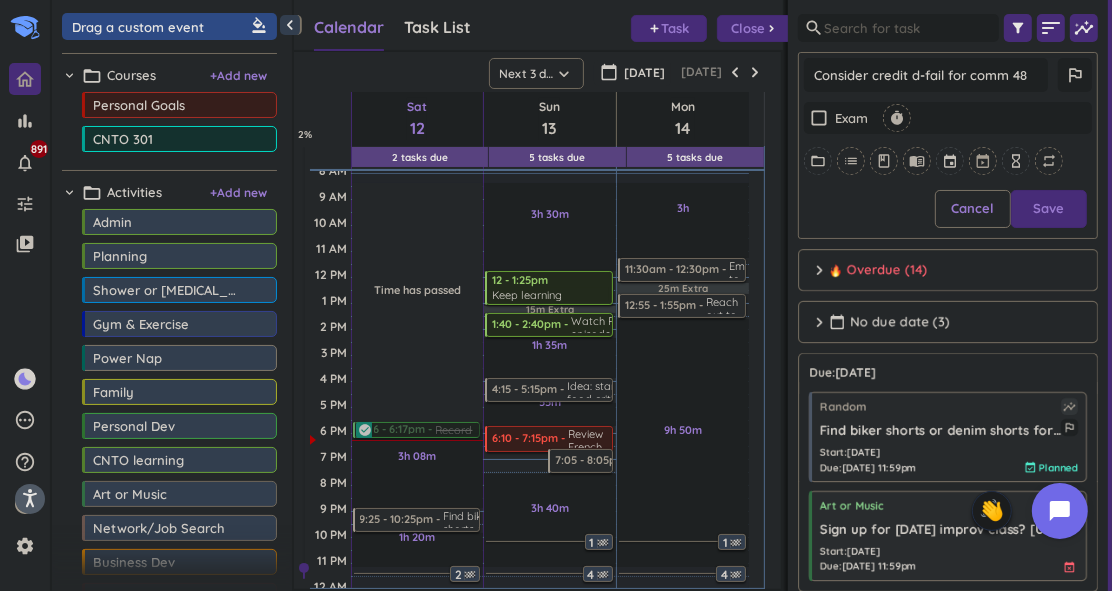 type on "Consider credit d-fail for comm 482" 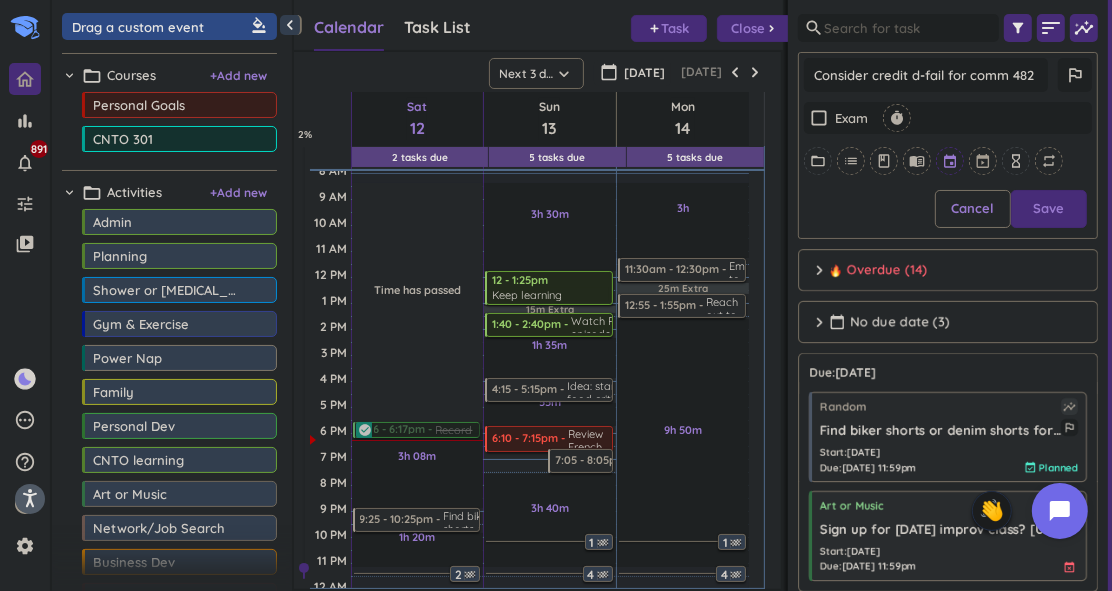type on "Consider credit d-fail for comm 482" 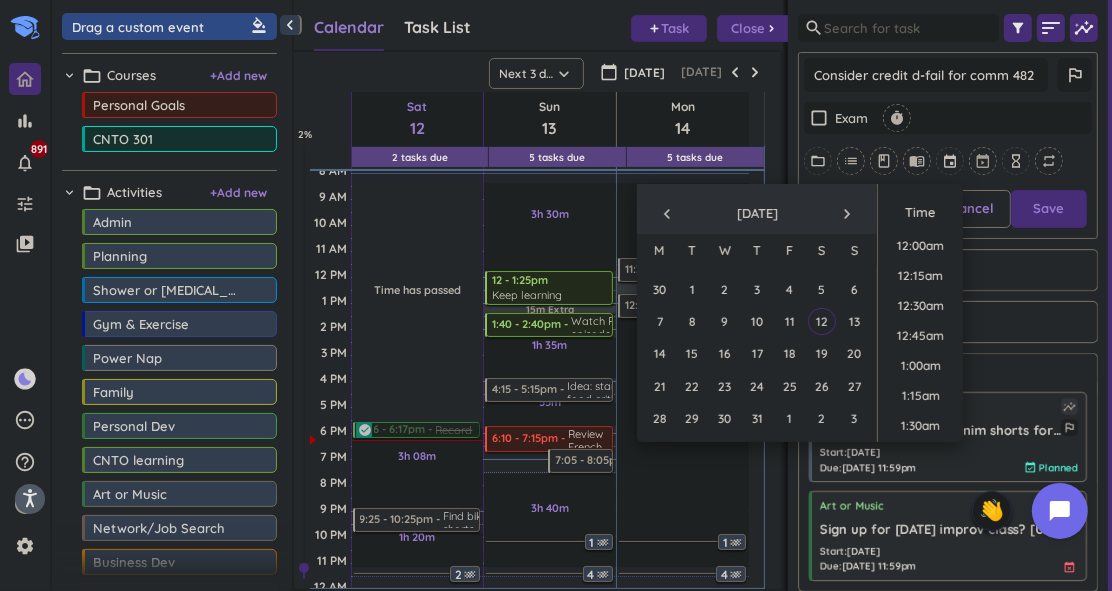 scroll, scrollTop: 2128, scrollLeft: 0, axis: vertical 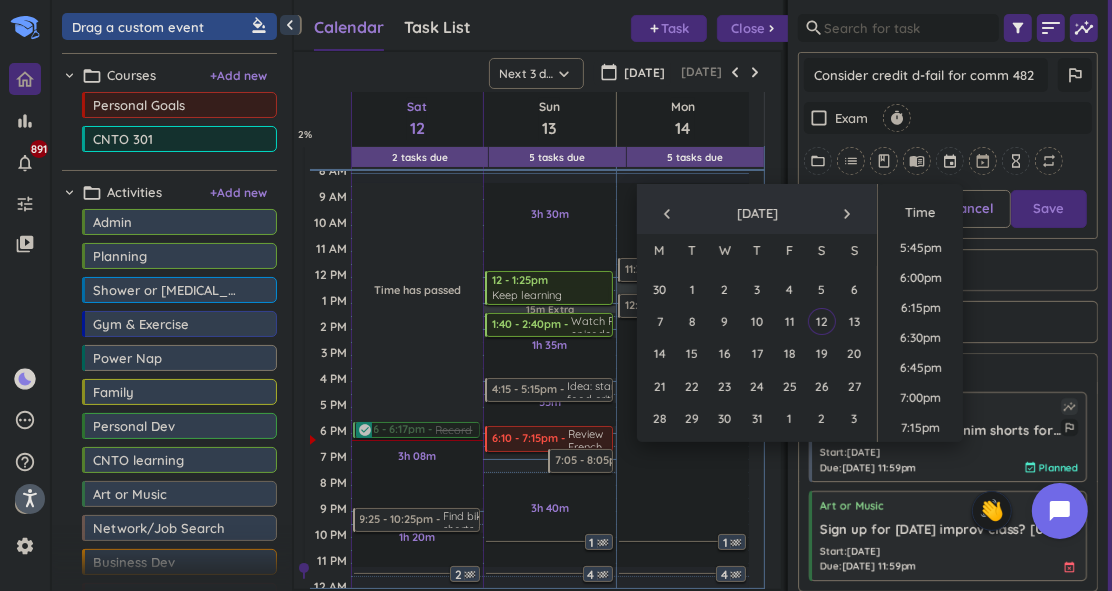 click on "navigate_next" at bounding box center [847, 214] 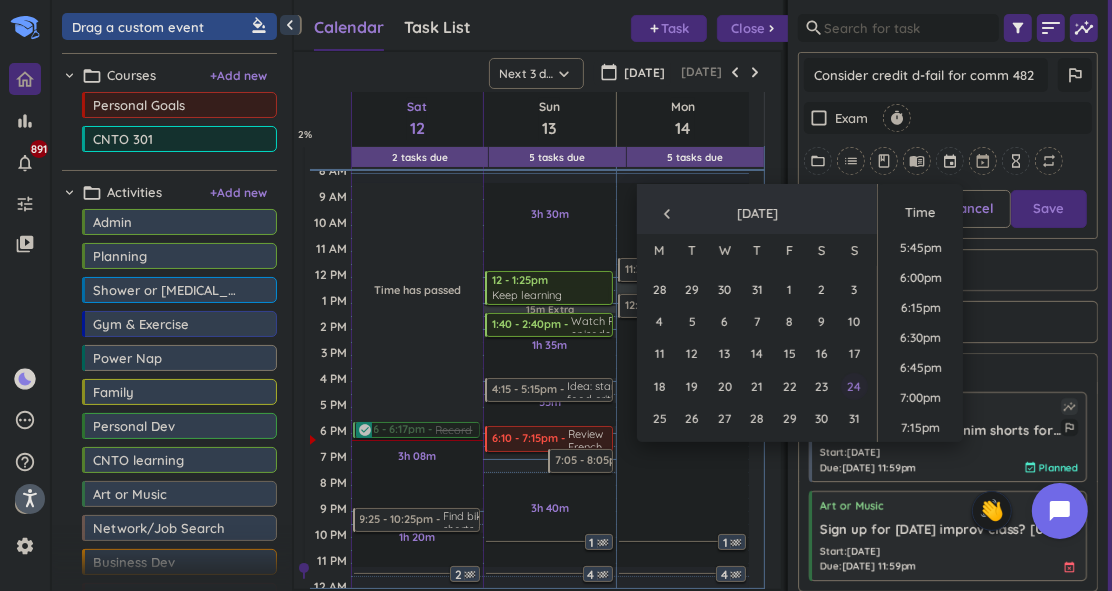 click on "24" at bounding box center (854, 386) 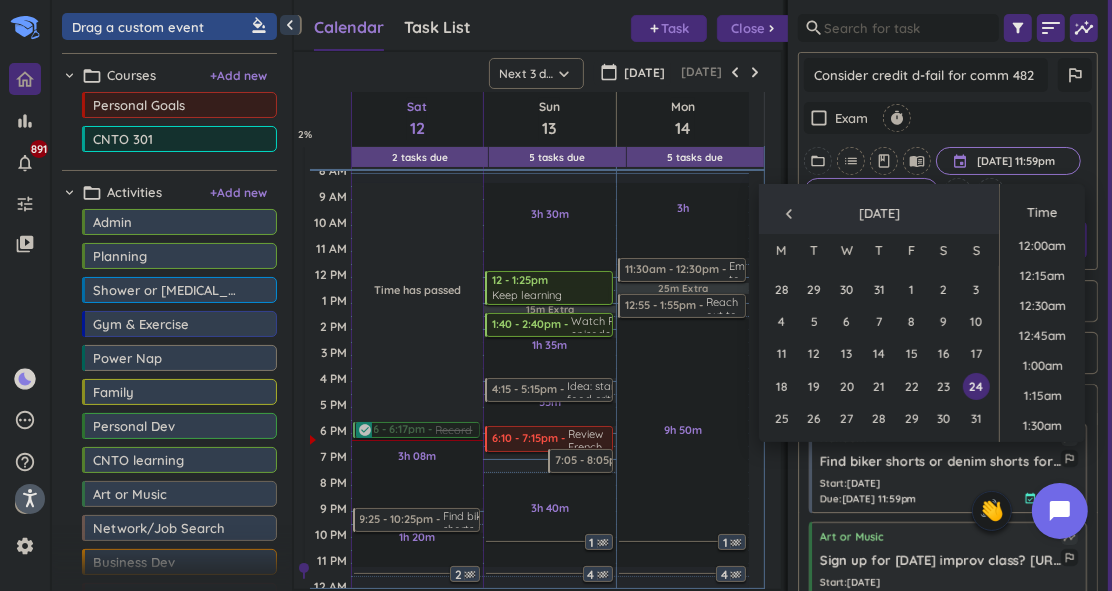 scroll, scrollTop: 297, scrollLeft: 284, axis: both 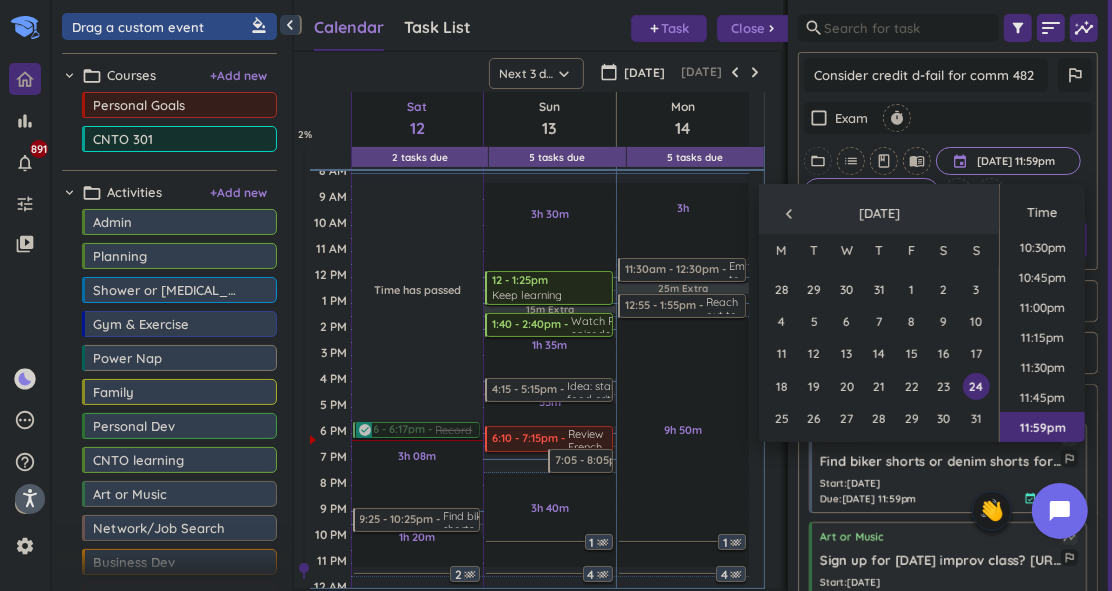 click on "Consider credit d-fail for comm 482 outlined_flag check_box_outline_blank Exam timer folder_open list class menu_book event Aug 24, 11:59pm Aug 24, 11:59pm cancel 3 days ahead cancel hourglass_empty repeat Cancel Save" at bounding box center (948, 161) 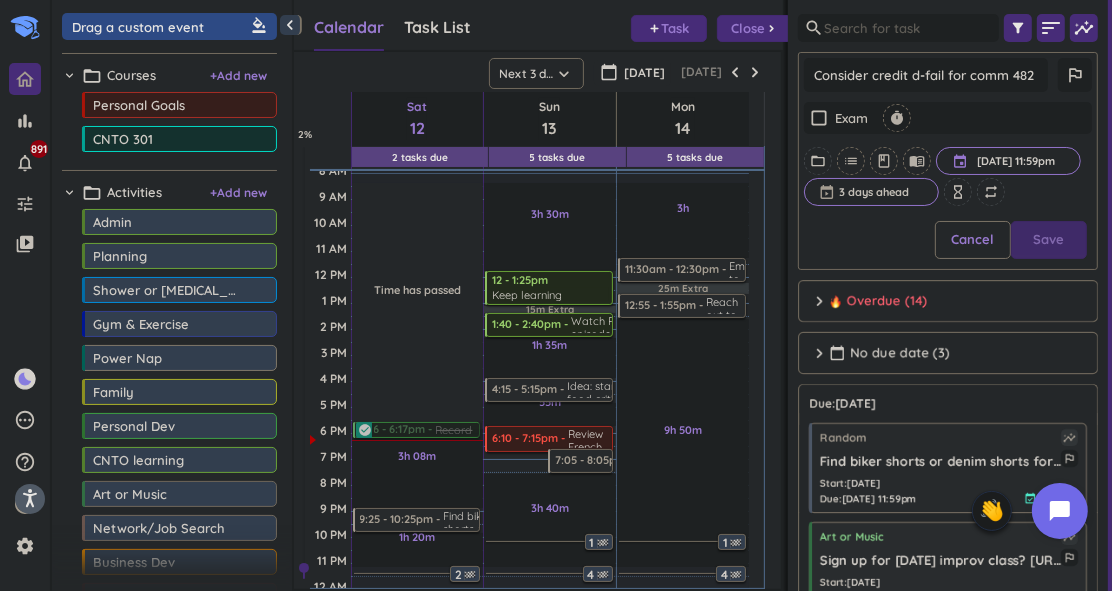 click on "Save" at bounding box center [1049, 240] 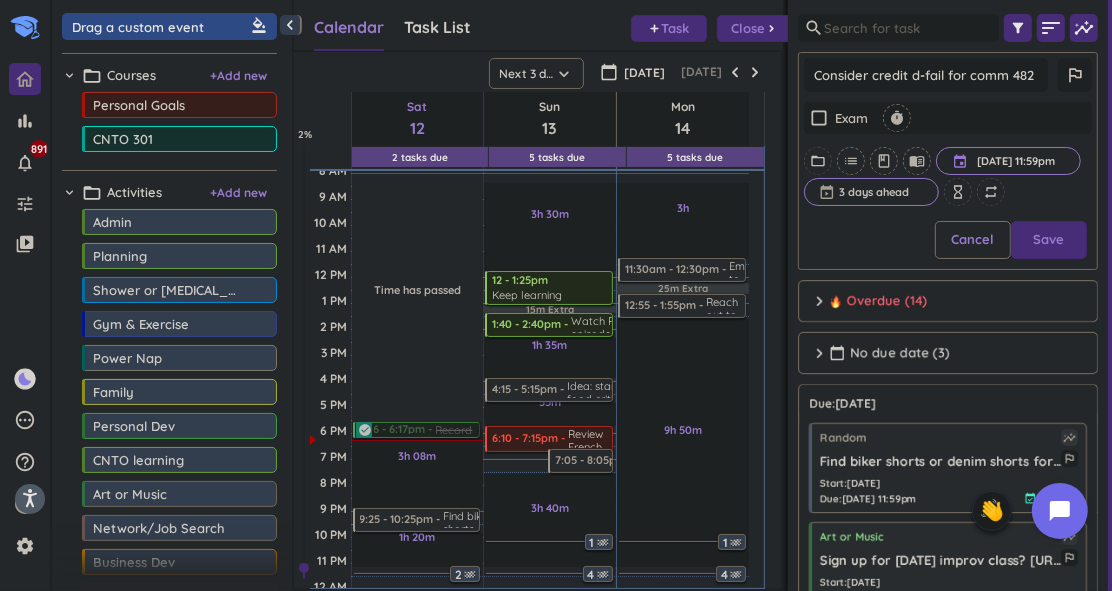 type on "x" 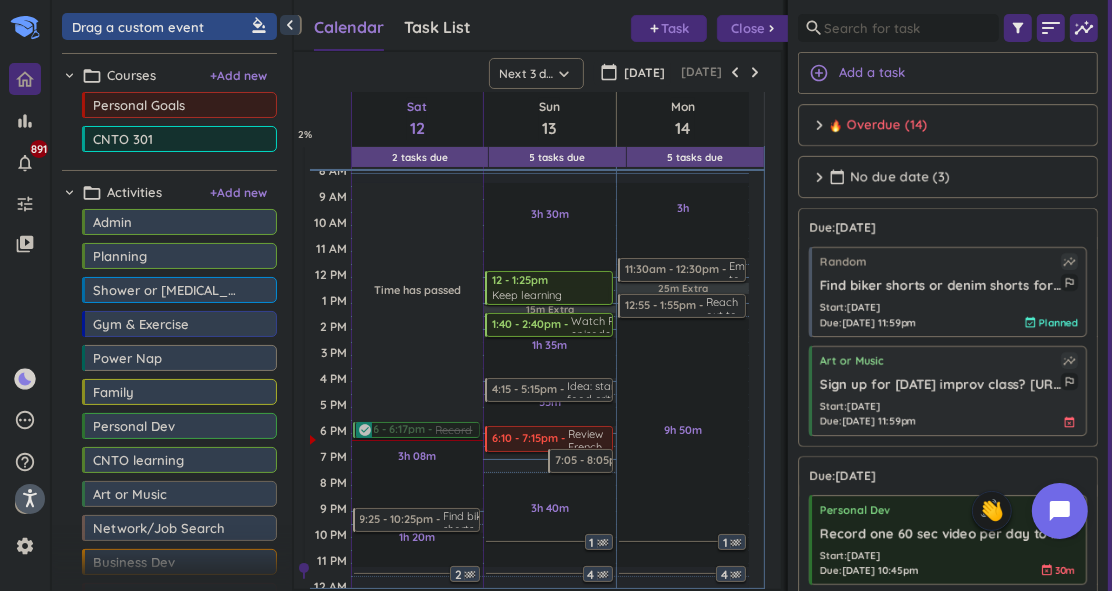 scroll, scrollTop: 15, scrollLeft: 16, axis: both 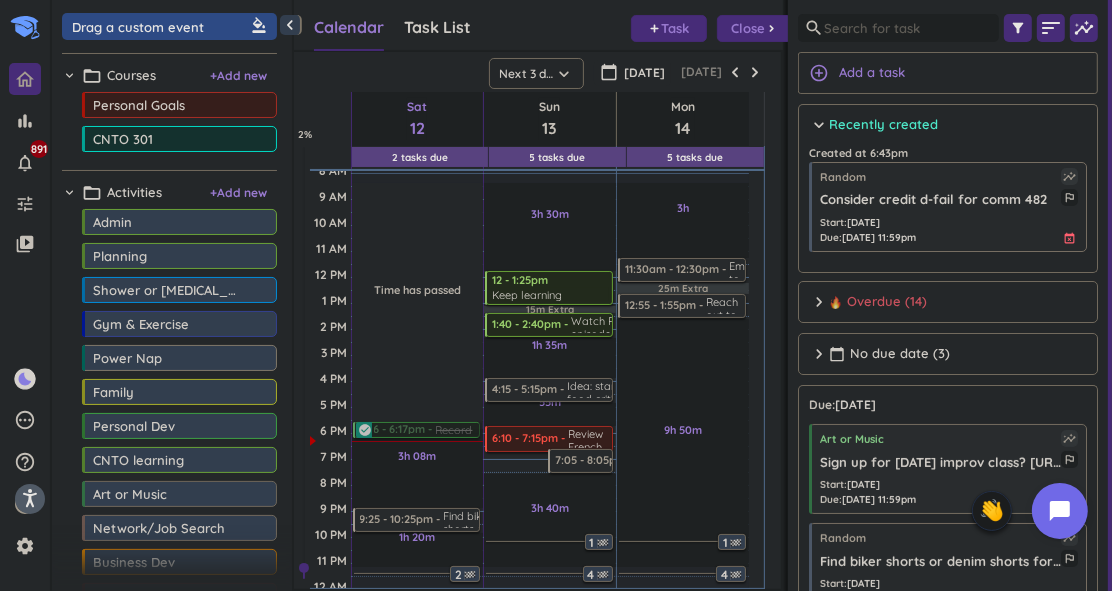 click on "Overdue (14)" at bounding box center [878, 302] 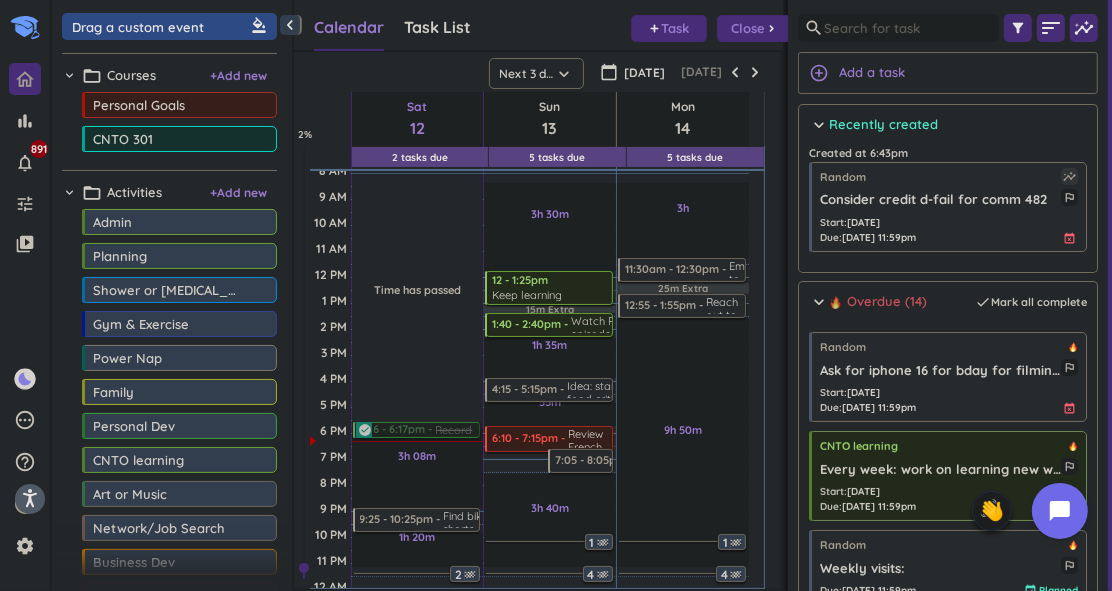 click on "Overdue (14)" at bounding box center [878, 302] 